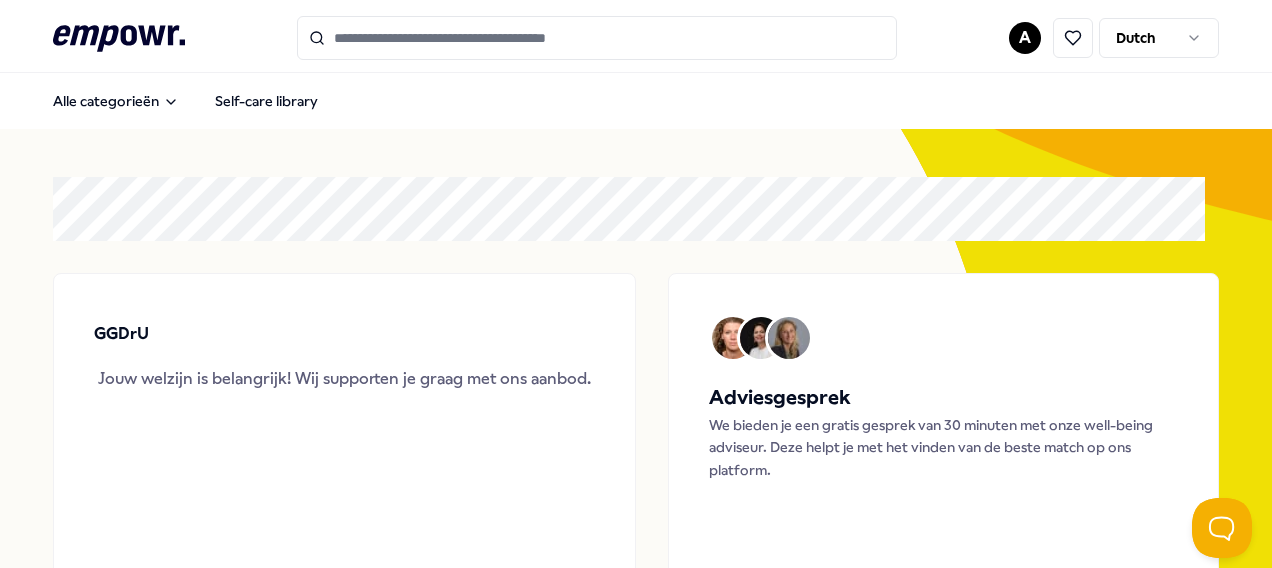 scroll, scrollTop: 0, scrollLeft: 0, axis: both 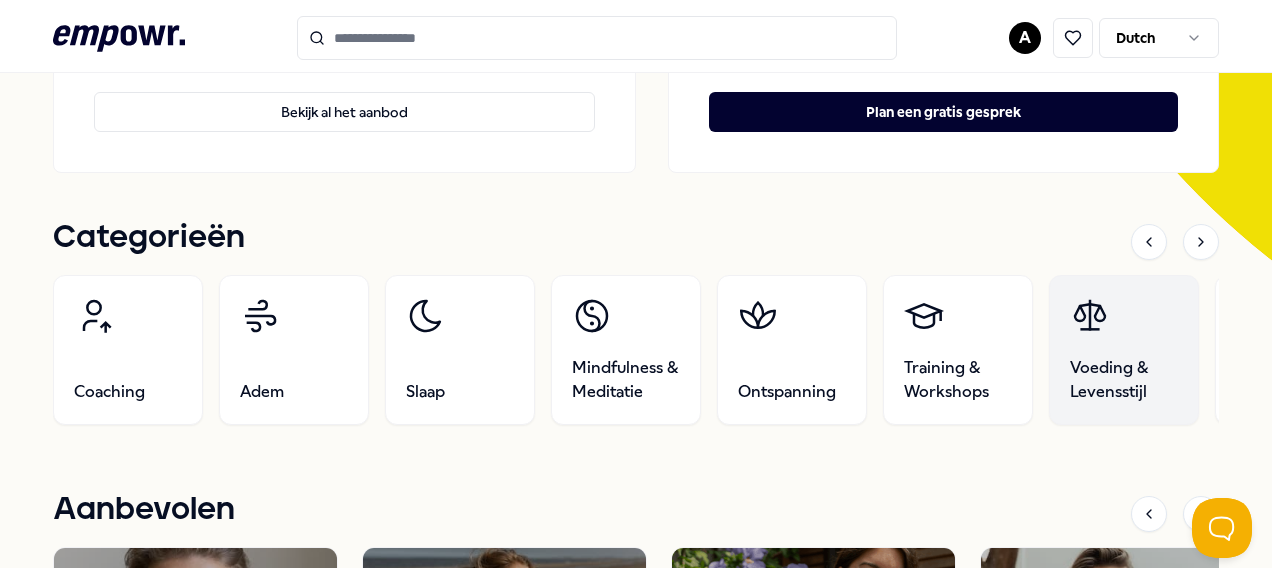 click on "Voeding & Levensstijl" at bounding box center (1124, 380) 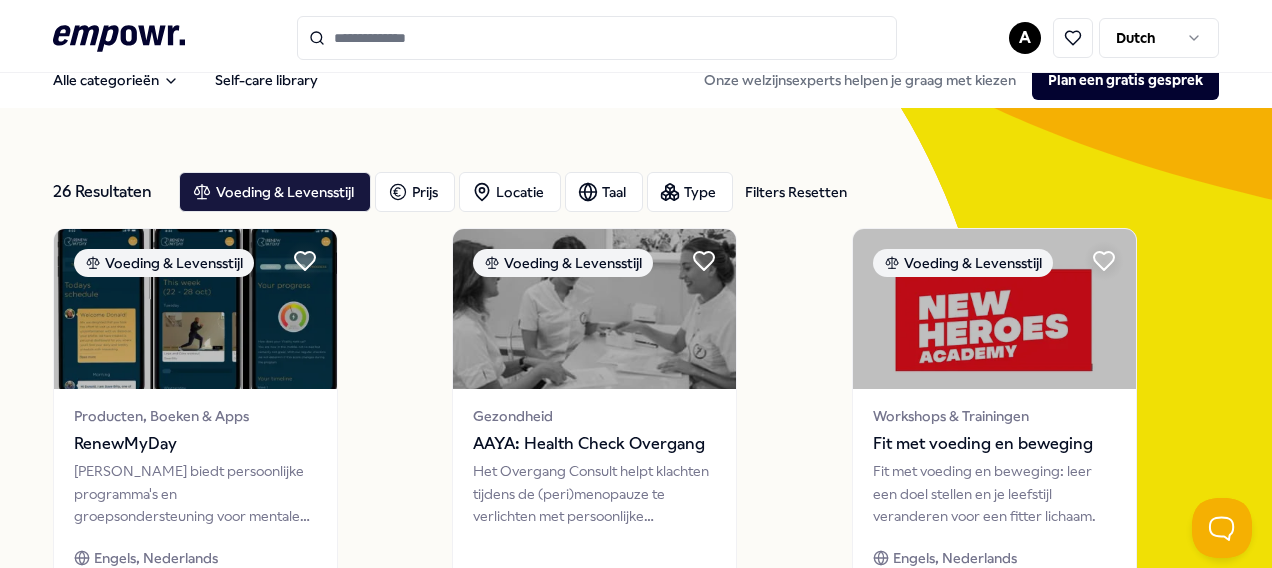 scroll, scrollTop: 0, scrollLeft: 0, axis: both 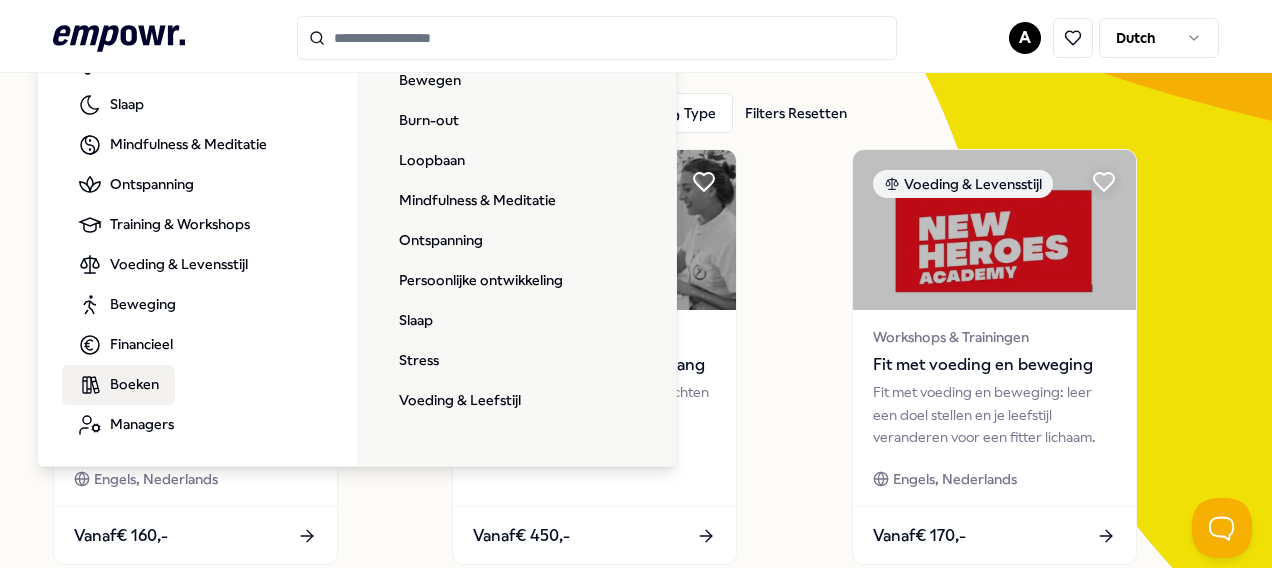 click on "Boeken" at bounding box center [134, 384] 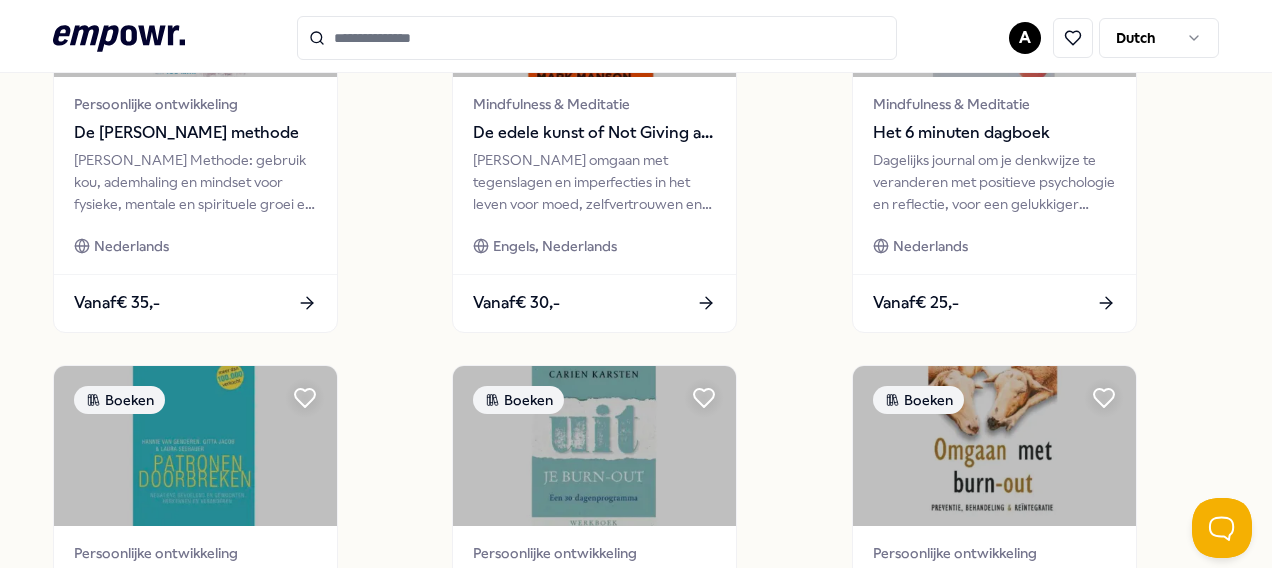 scroll, scrollTop: 0, scrollLeft: 0, axis: both 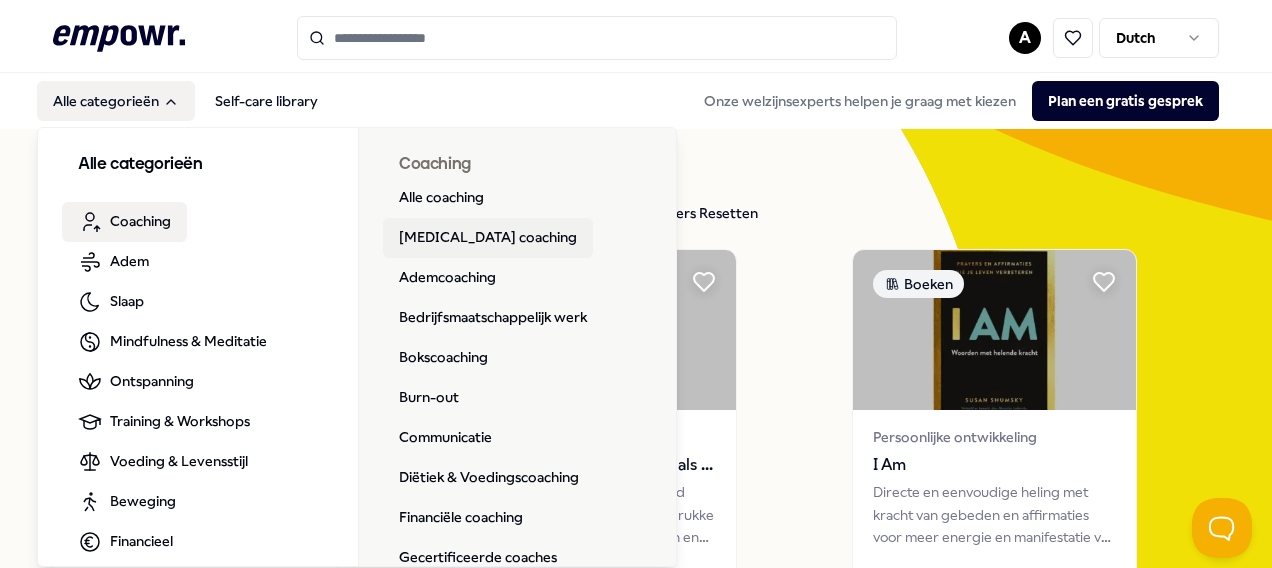 click on "ADHD coaching" at bounding box center (488, 238) 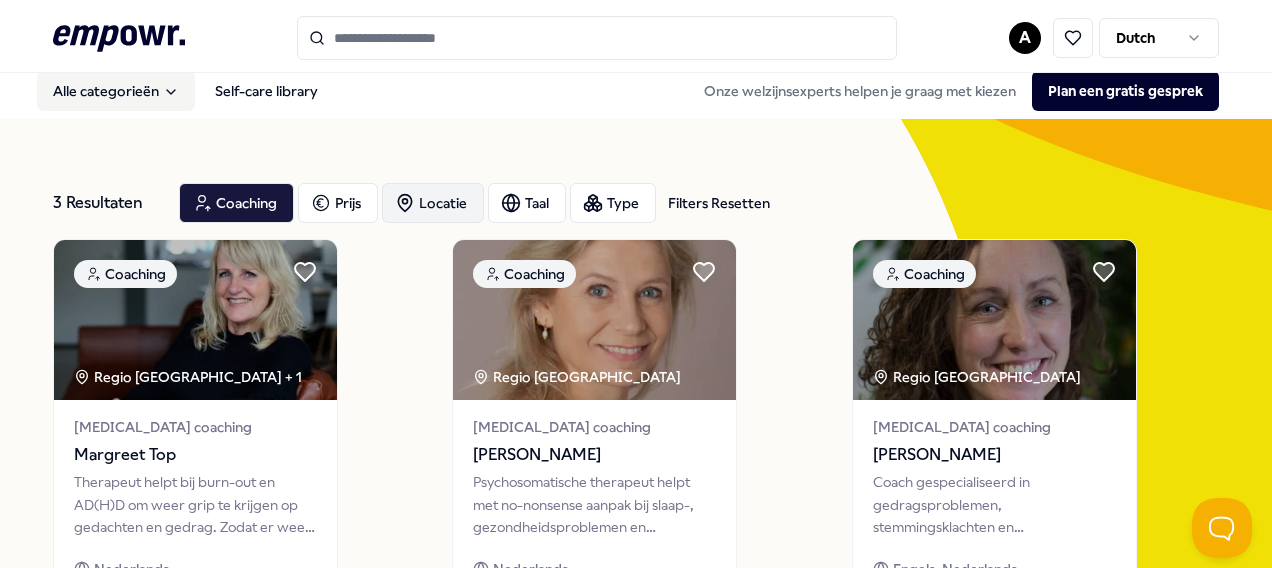 scroll, scrollTop: 0, scrollLeft: 0, axis: both 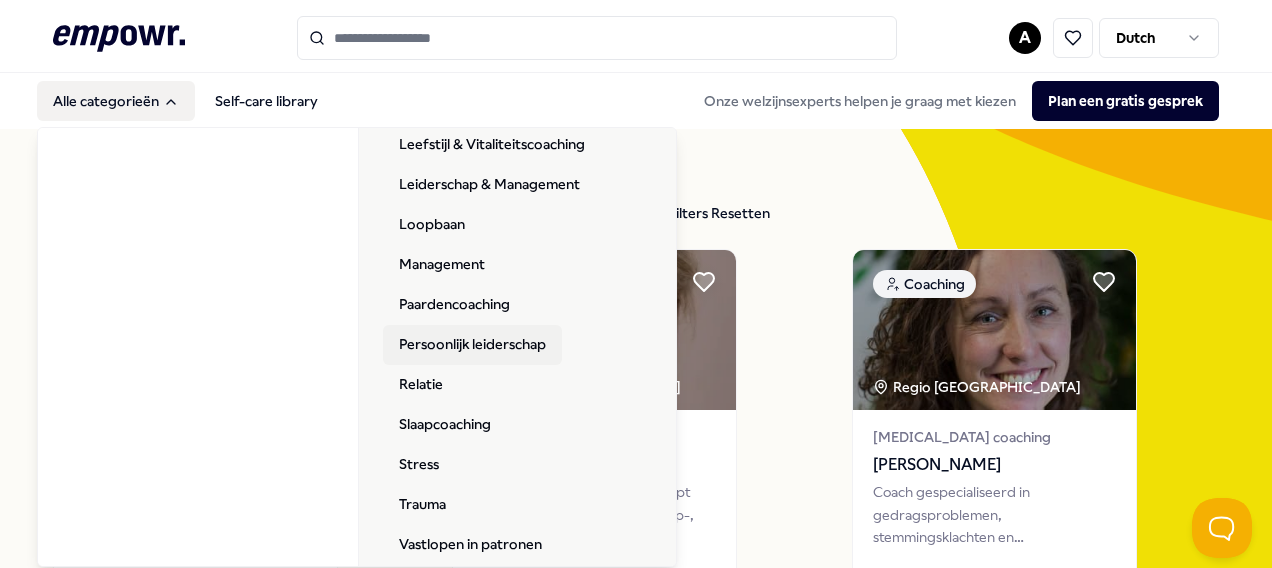 click on "Persoonlijk leiderschap" at bounding box center [472, 345] 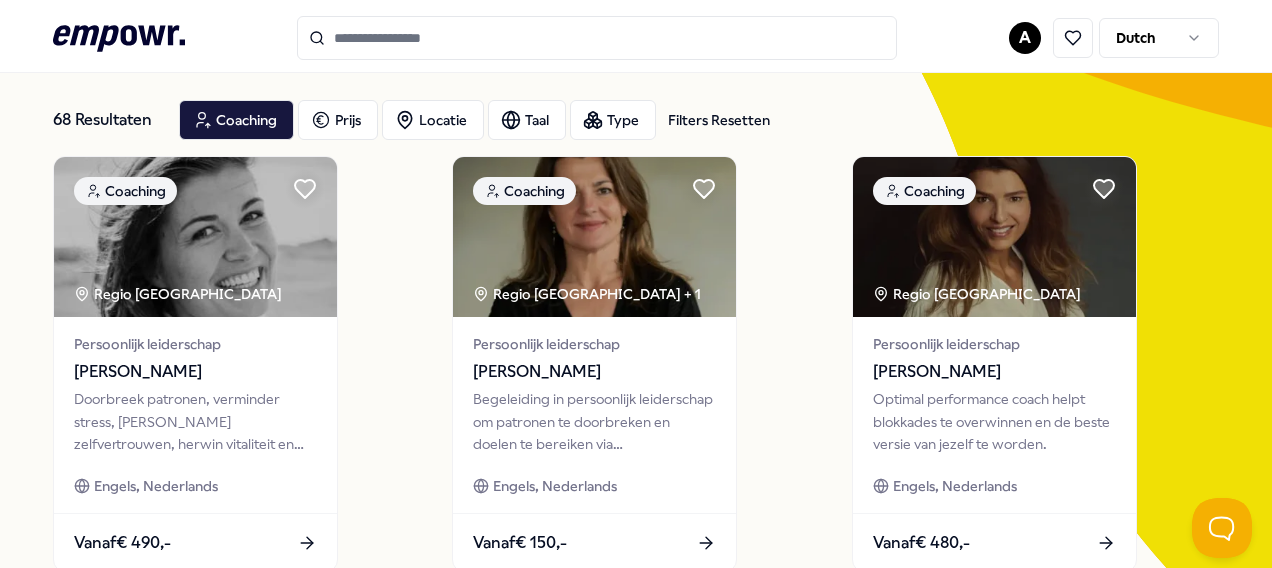 scroll, scrollTop: 0, scrollLeft: 0, axis: both 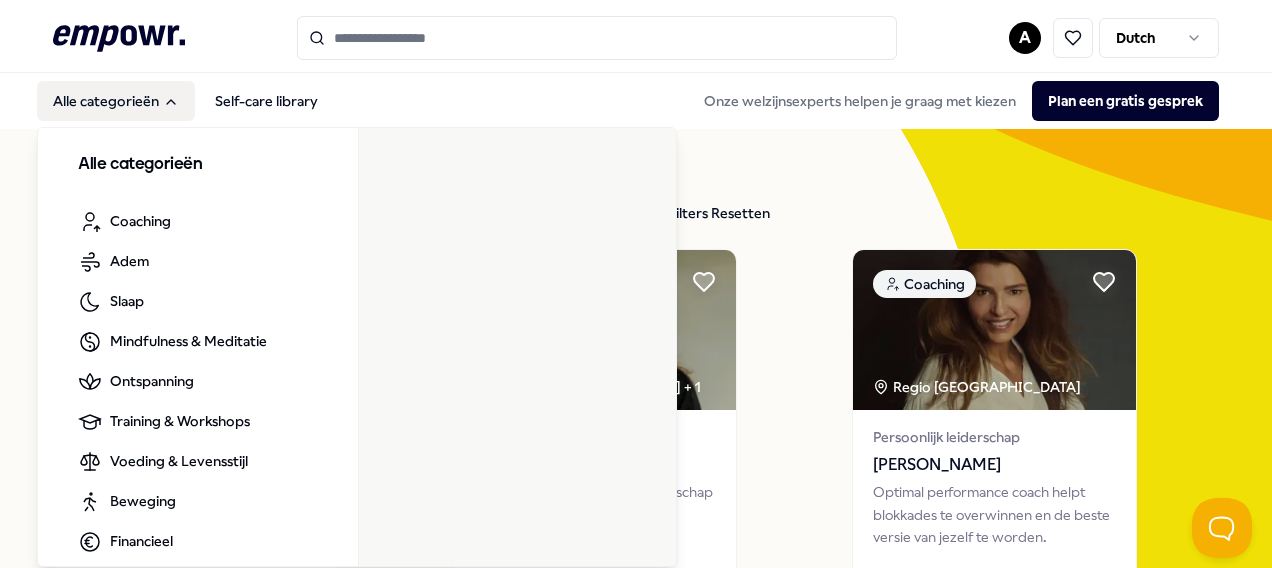 click on "Alle categorieën" at bounding box center (116, 101) 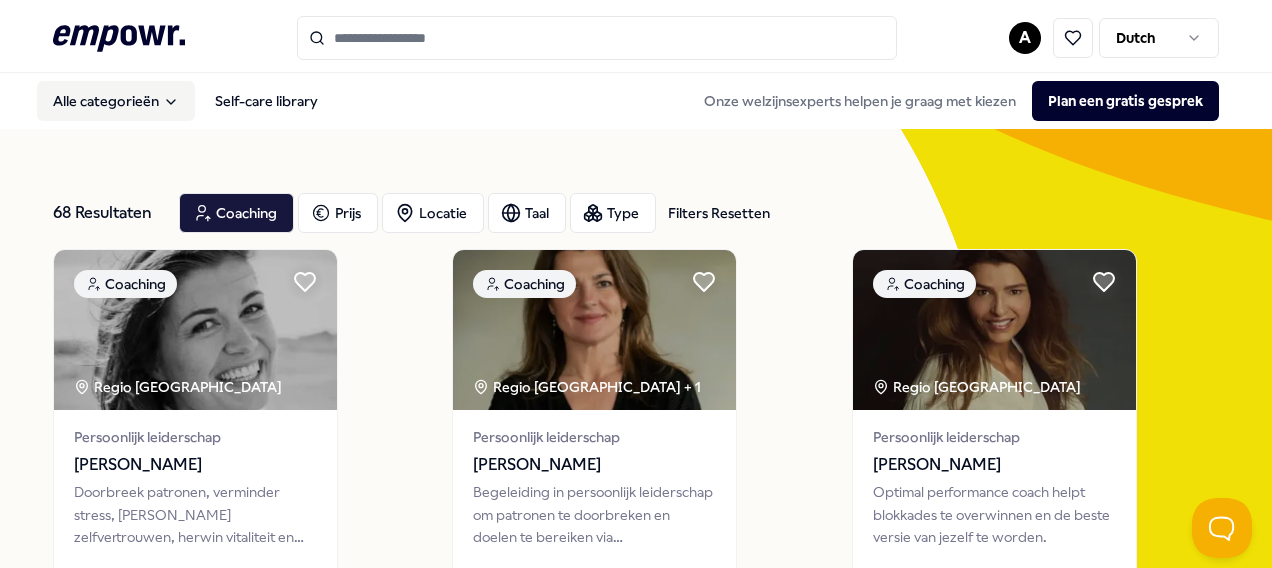 click on "Alle categorieën" at bounding box center [116, 101] 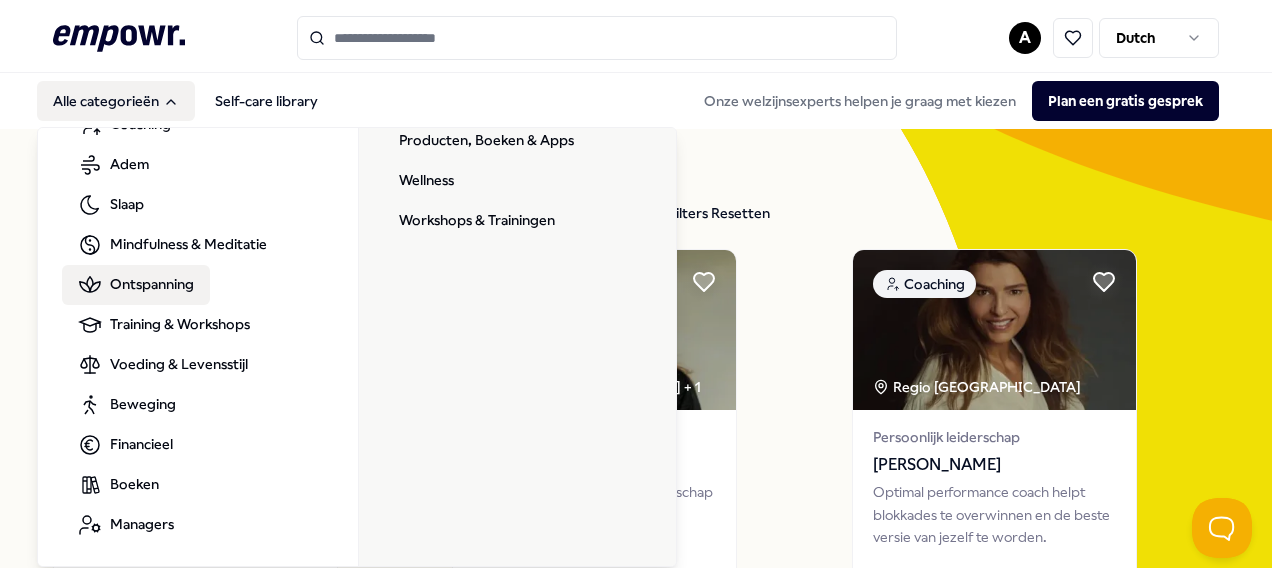 scroll, scrollTop: 0, scrollLeft: 0, axis: both 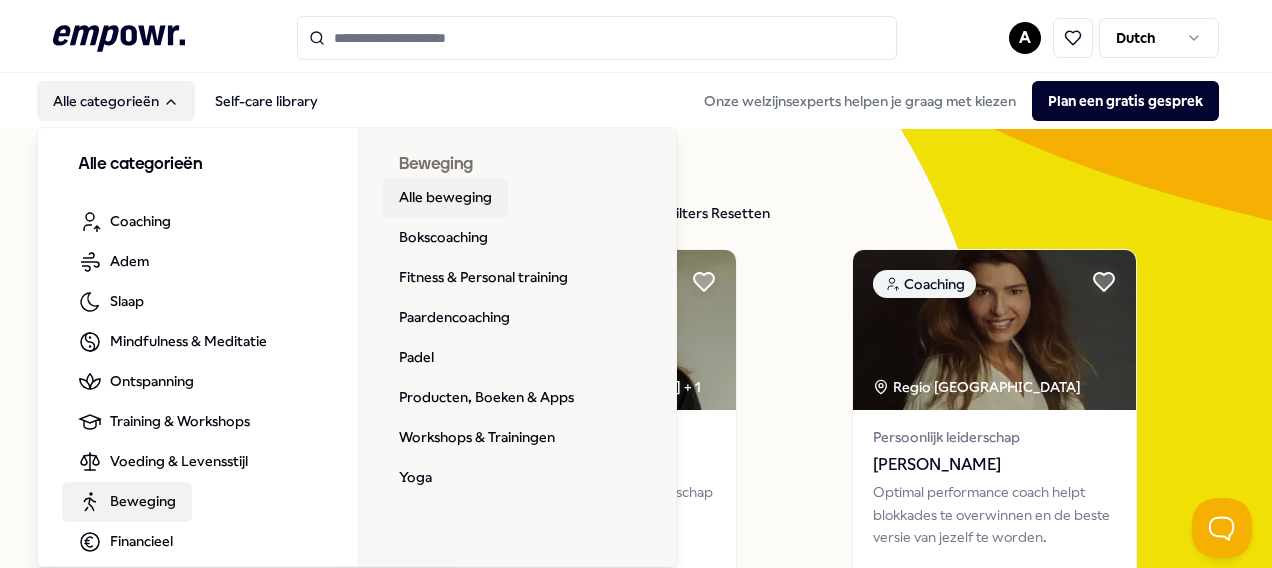 click on "Alle   beweging" at bounding box center (445, 198) 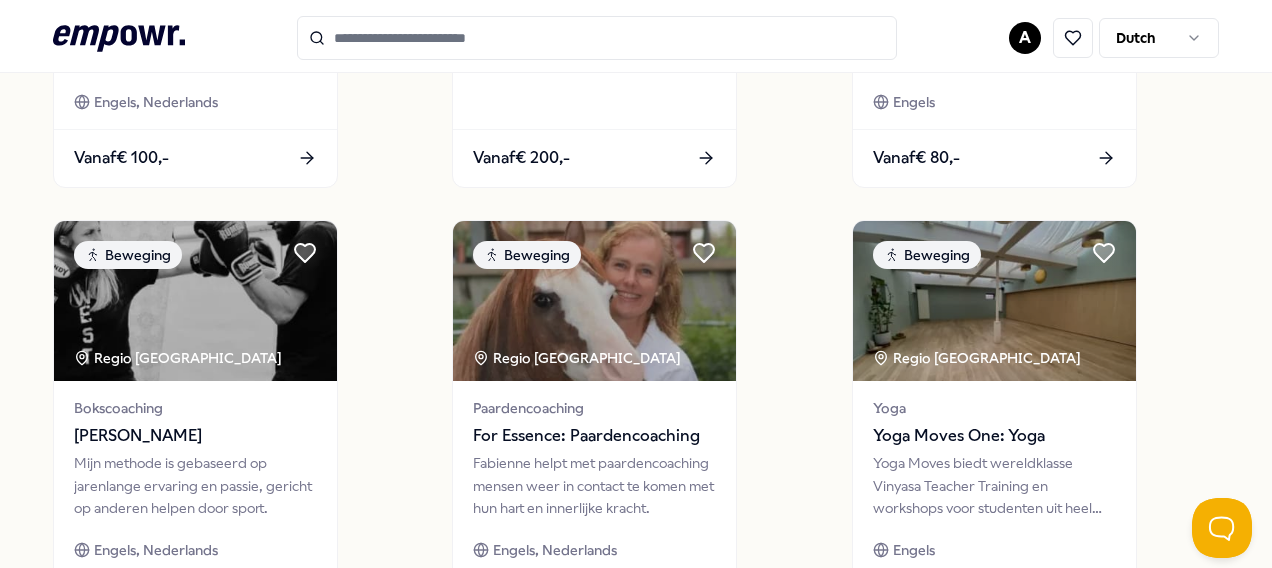 scroll, scrollTop: 1500, scrollLeft: 0, axis: vertical 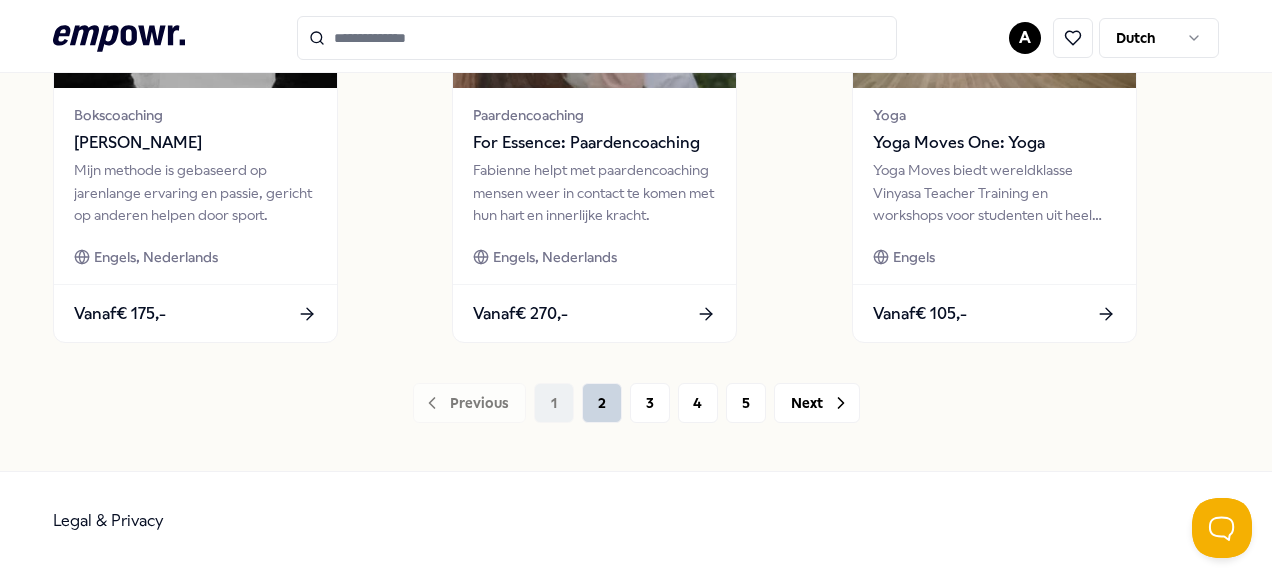 click on "2" at bounding box center [602, 403] 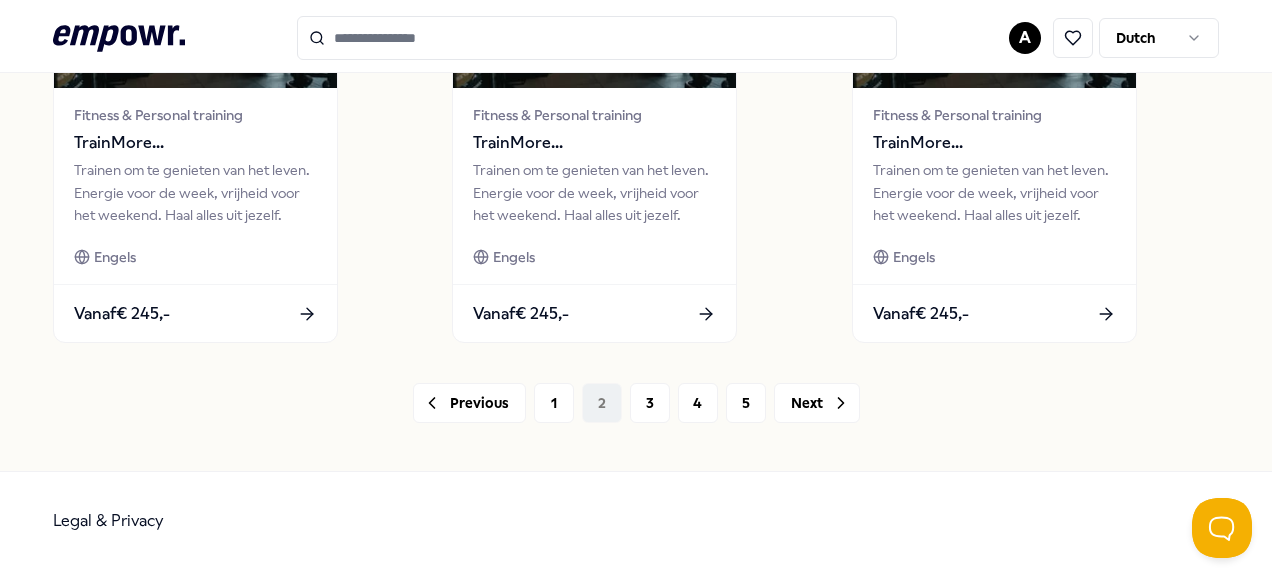 click on "Previous 1 2 3 4 5 Next" at bounding box center [636, 403] 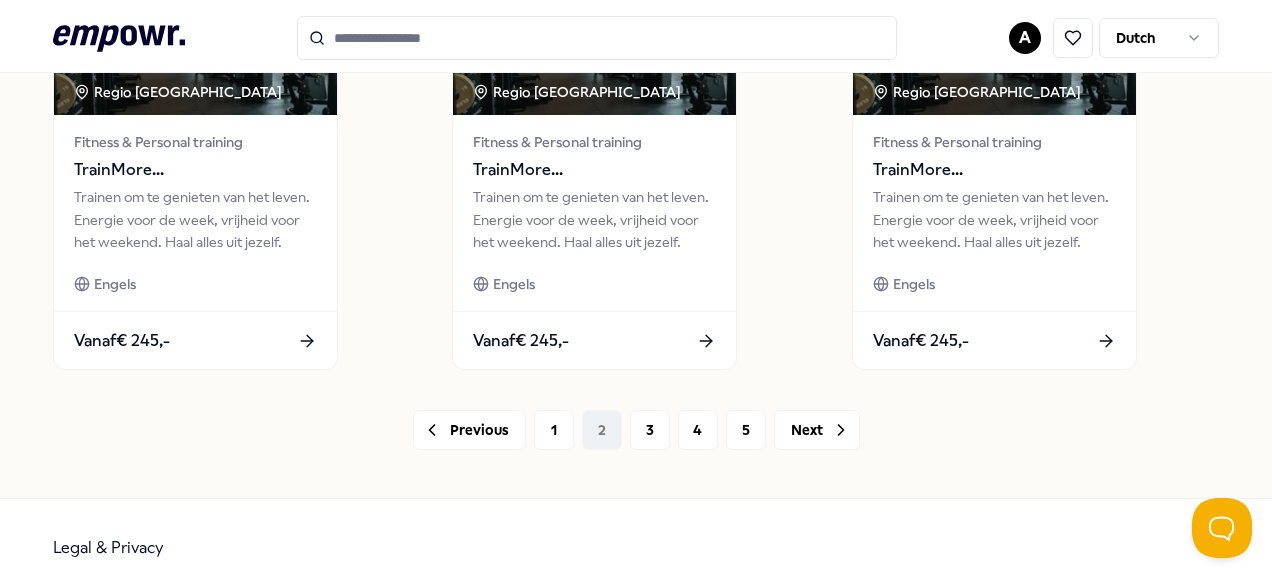 scroll, scrollTop: 1667, scrollLeft: 0, axis: vertical 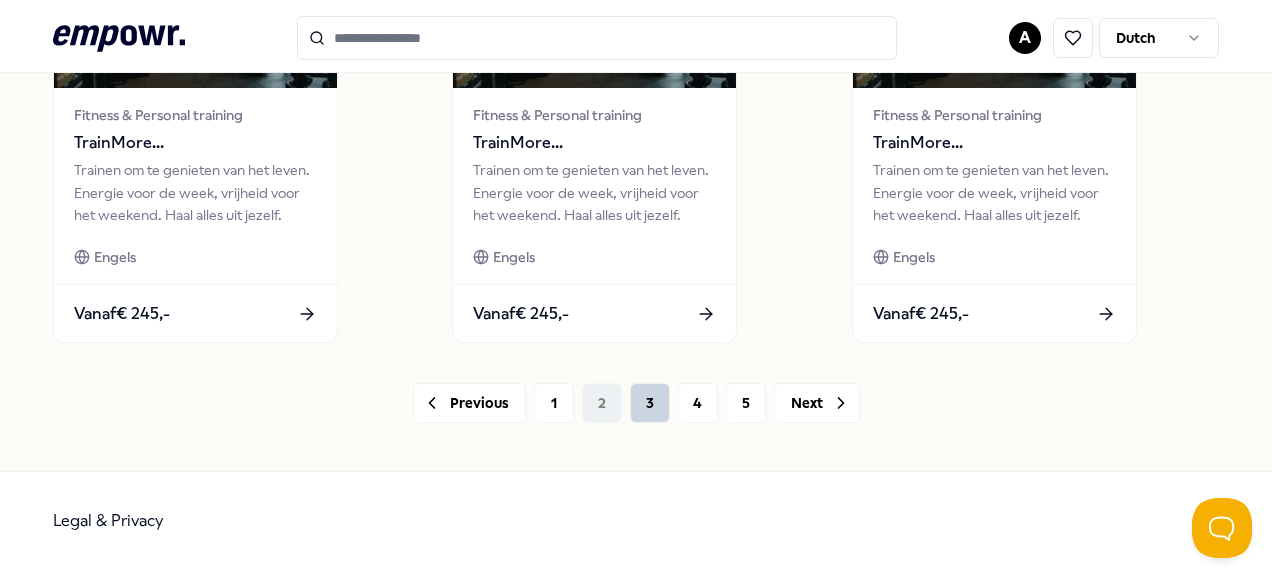 click on "3" at bounding box center [650, 403] 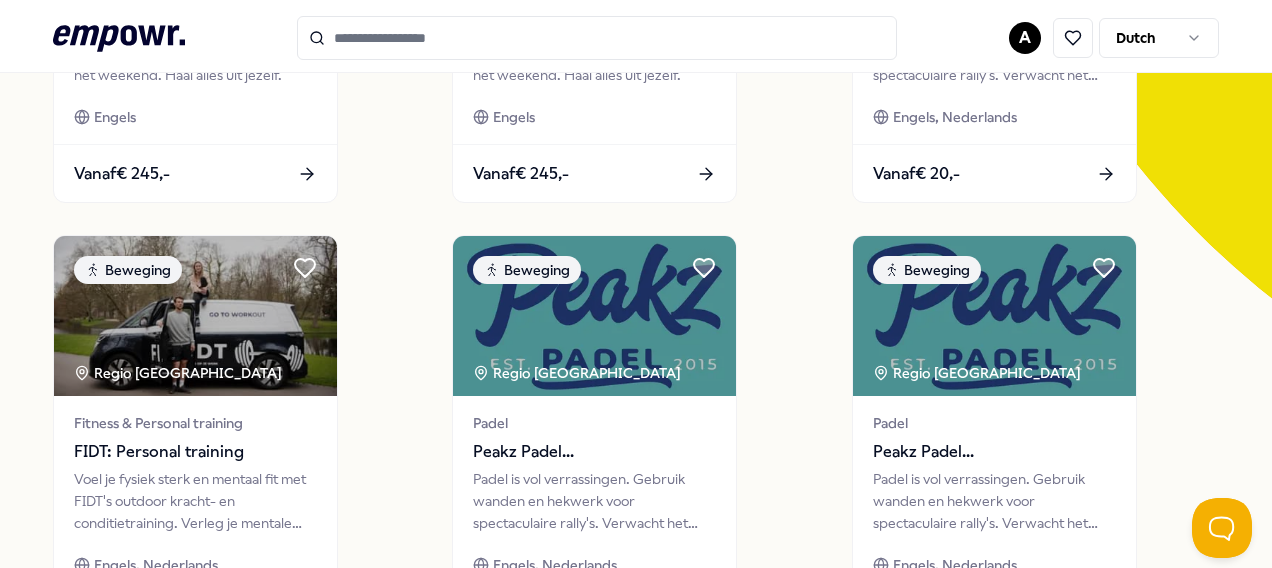 scroll, scrollTop: 500, scrollLeft: 0, axis: vertical 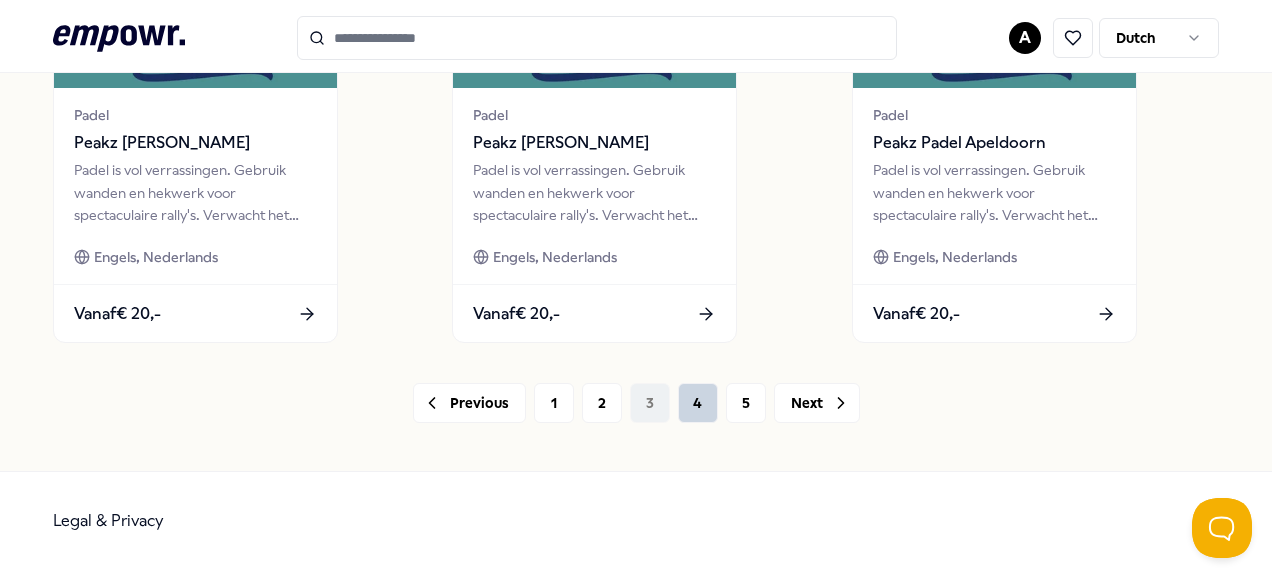 click on "4" at bounding box center [698, 403] 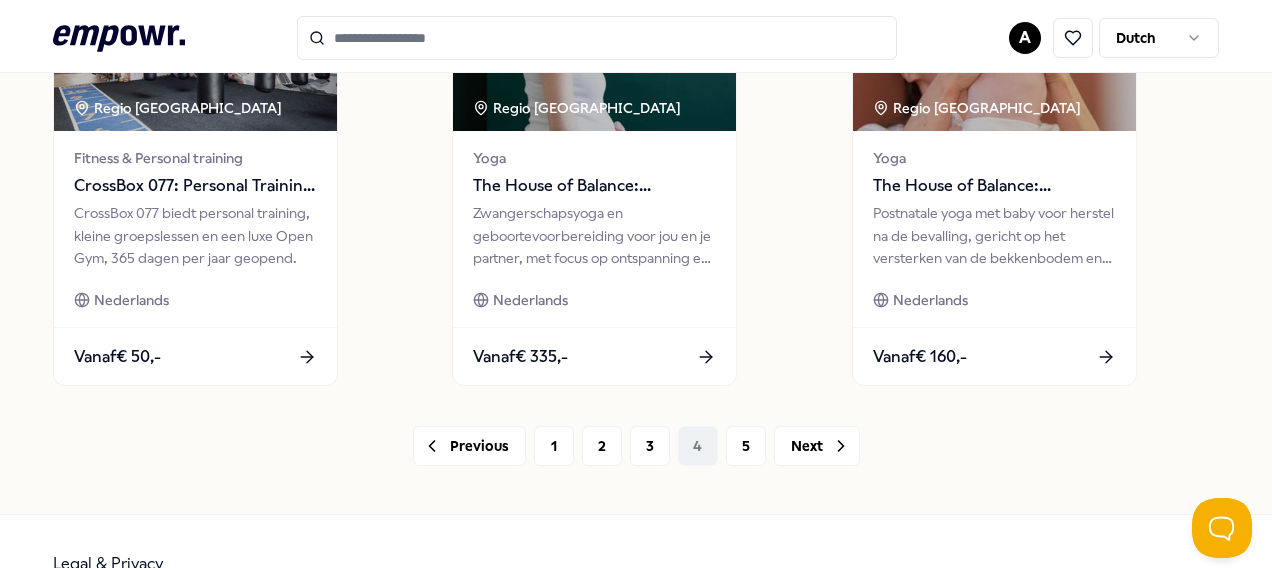 scroll, scrollTop: 1667, scrollLeft: 0, axis: vertical 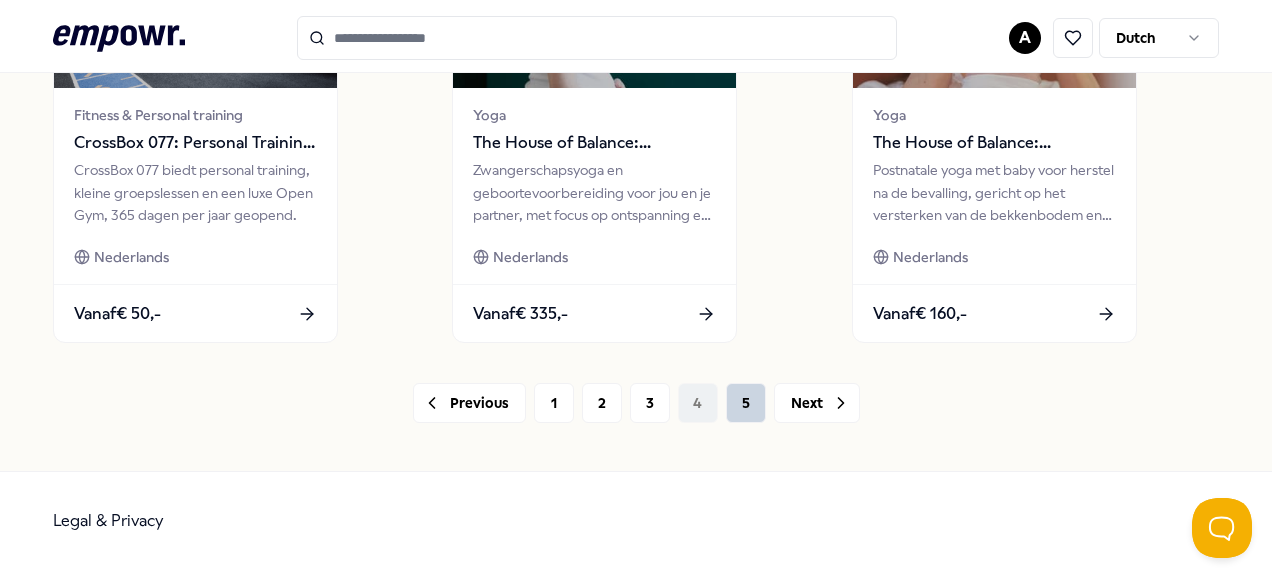 click on "5" at bounding box center (746, 403) 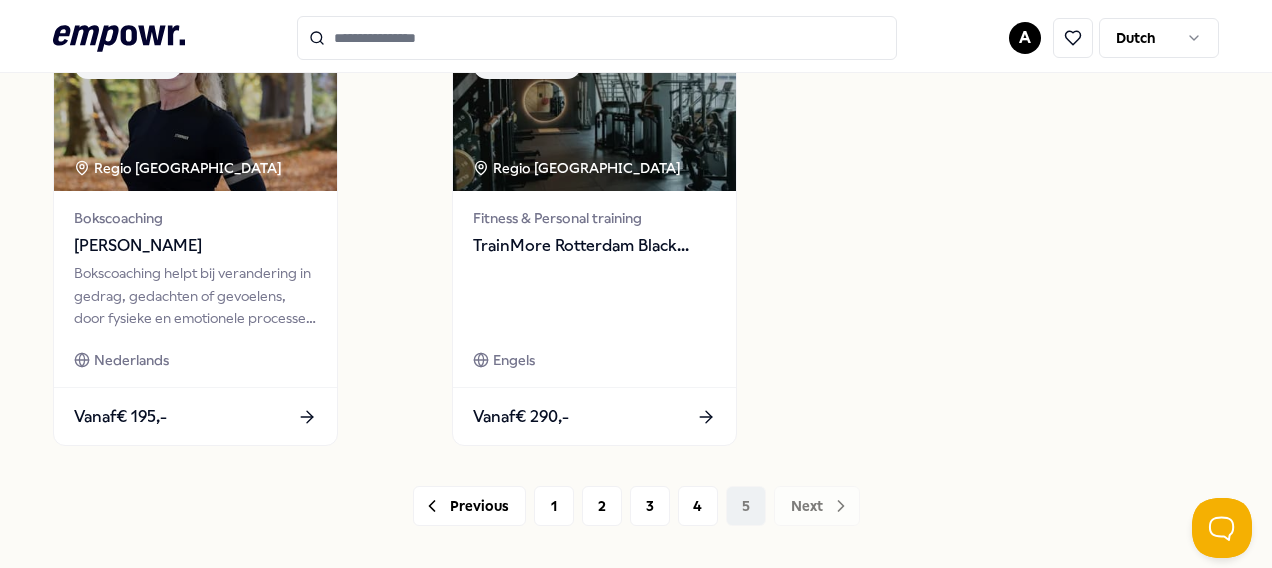 scroll, scrollTop: 1667, scrollLeft: 0, axis: vertical 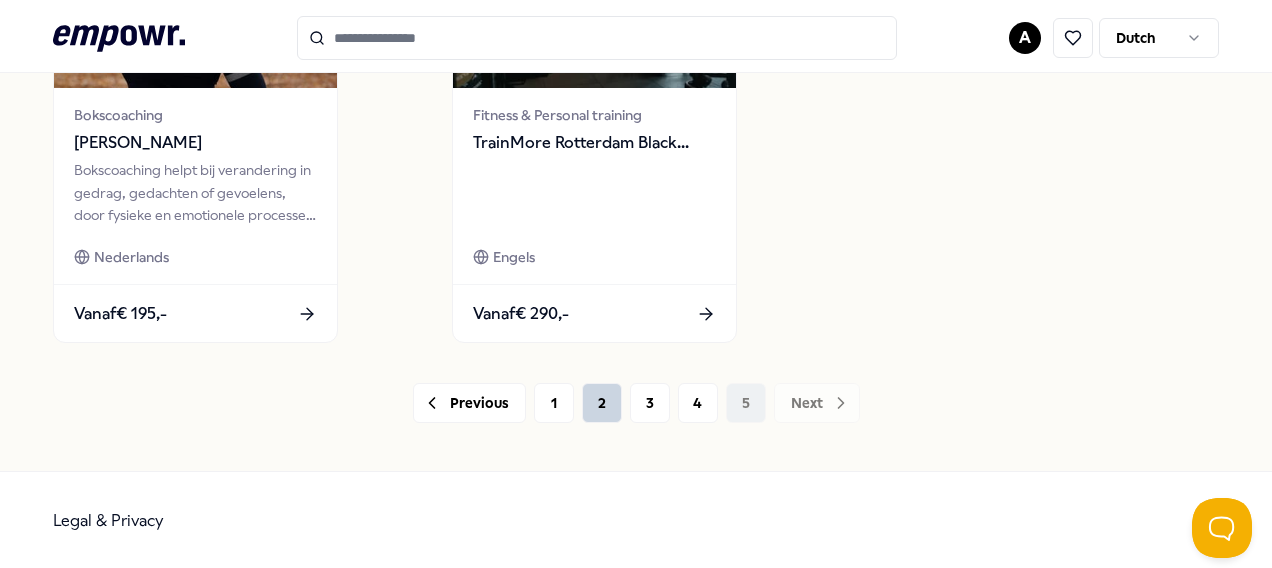 click on "2" at bounding box center [602, 403] 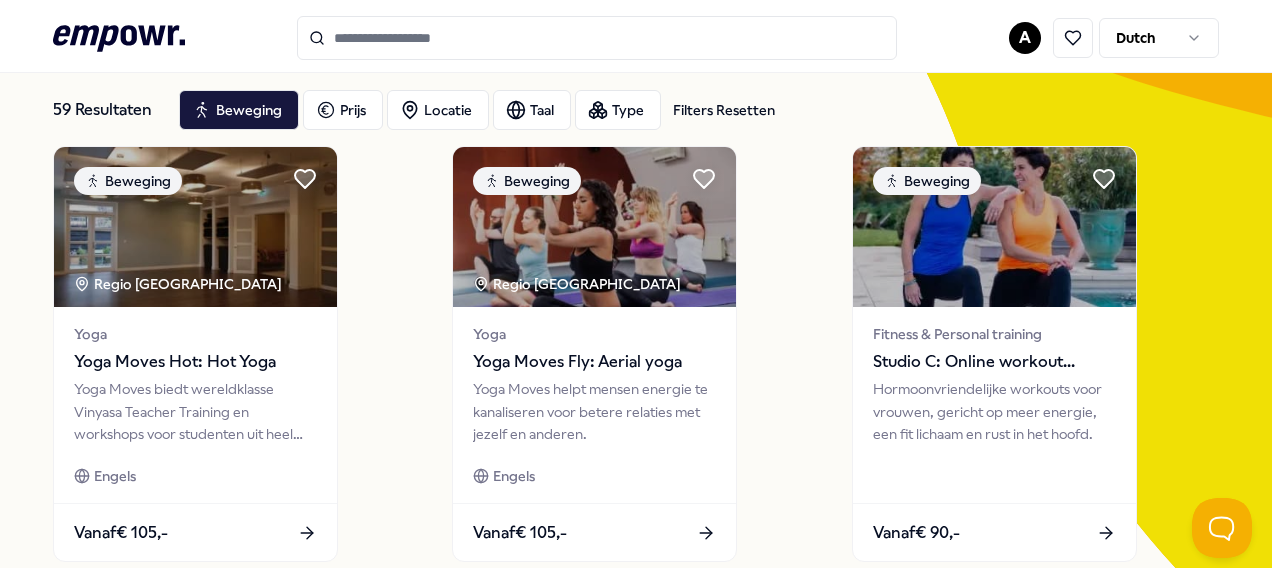 scroll, scrollTop: 100, scrollLeft: 0, axis: vertical 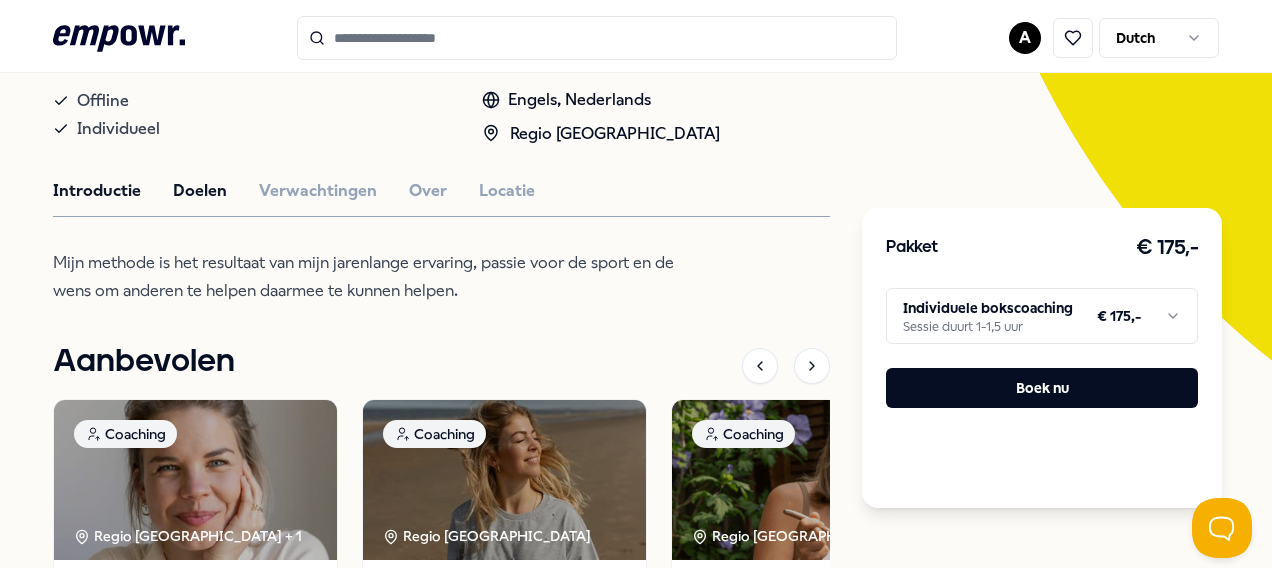 click on "Doelen" at bounding box center [200, 191] 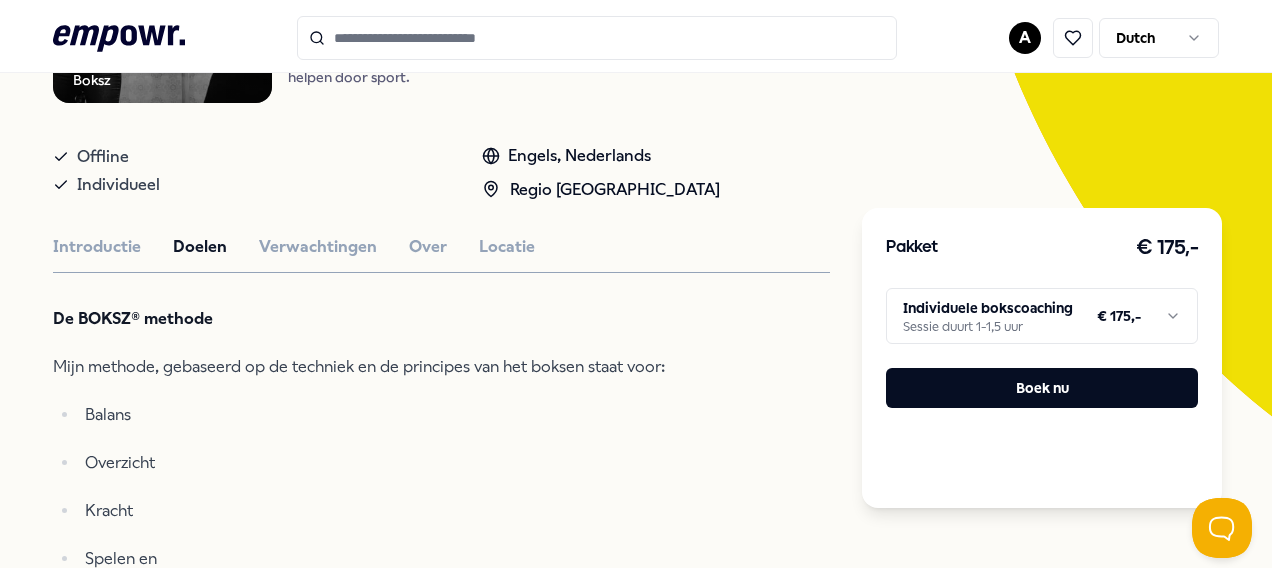 scroll, scrollTop: 300, scrollLeft: 0, axis: vertical 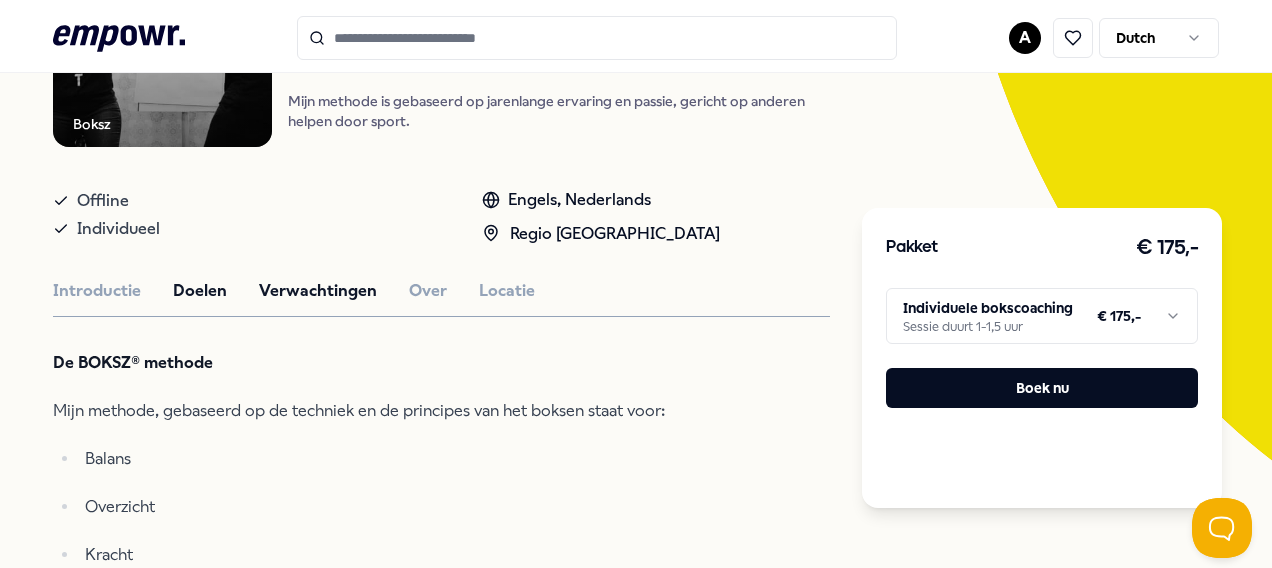 click on "Verwachtingen" at bounding box center (318, 291) 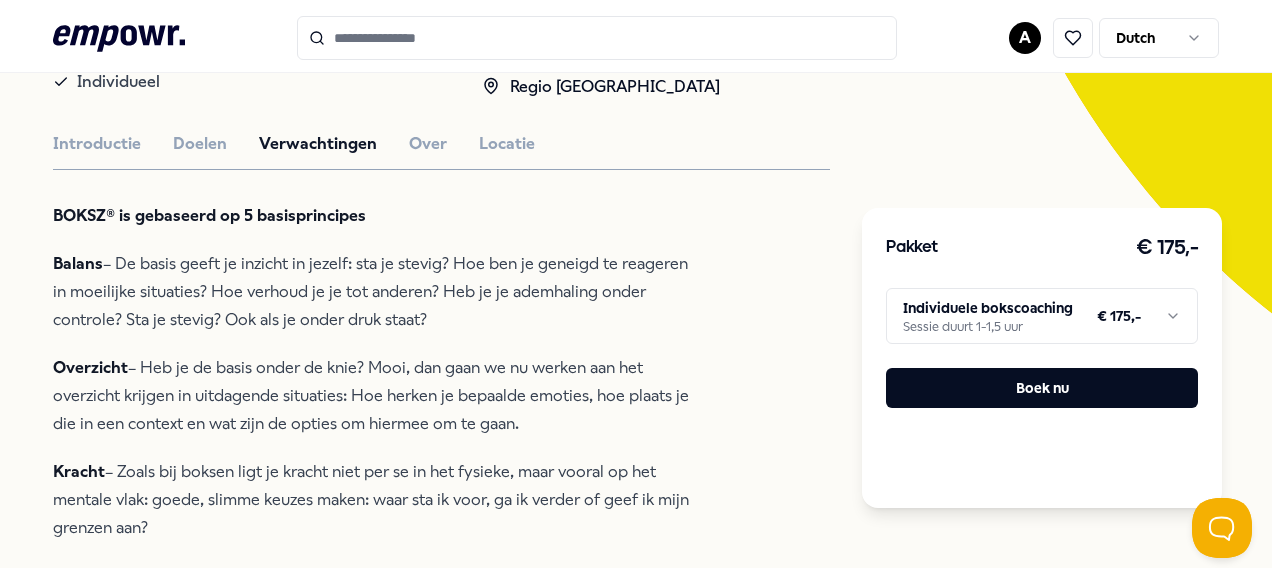 scroll, scrollTop: 0, scrollLeft: 0, axis: both 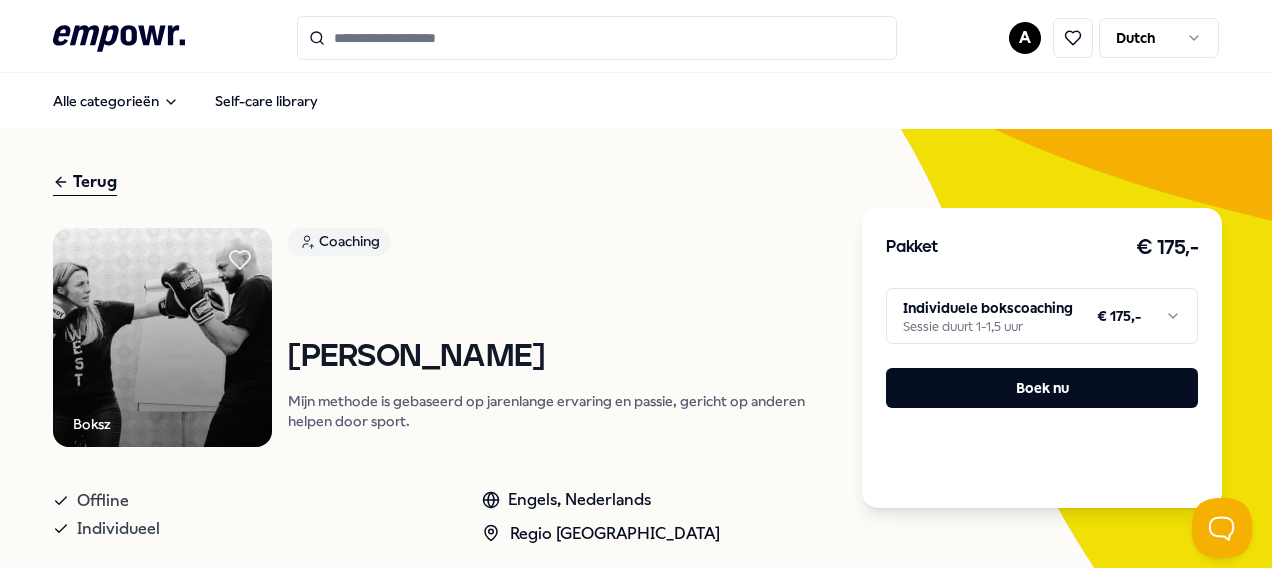 click on "Terug" at bounding box center [85, 182] 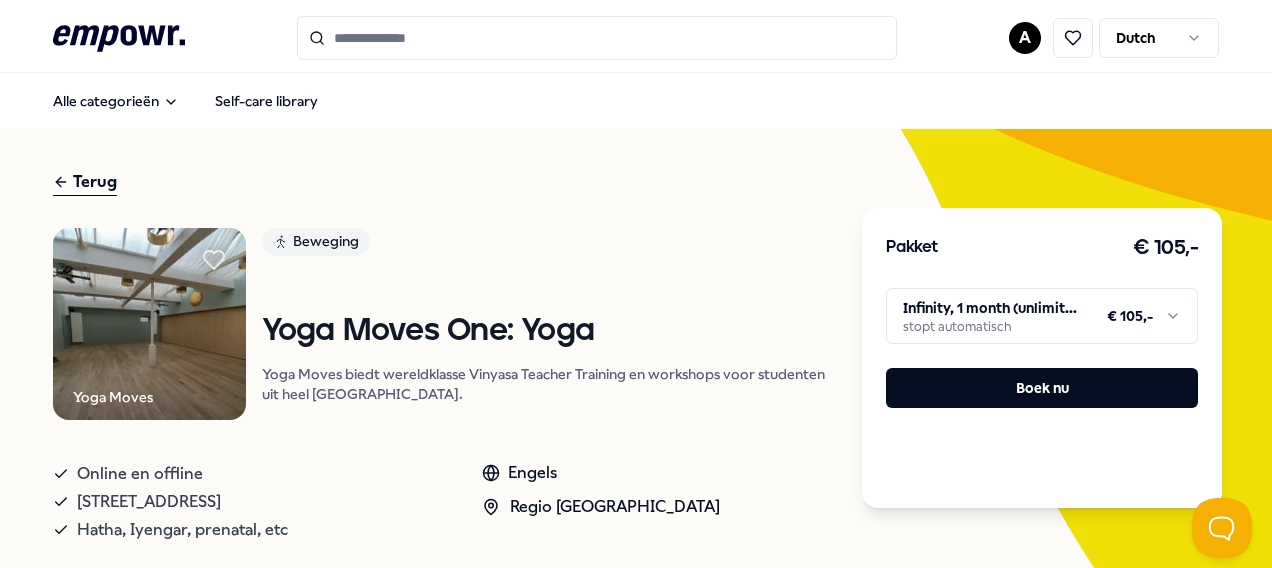 scroll, scrollTop: 0, scrollLeft: 0, axis: both 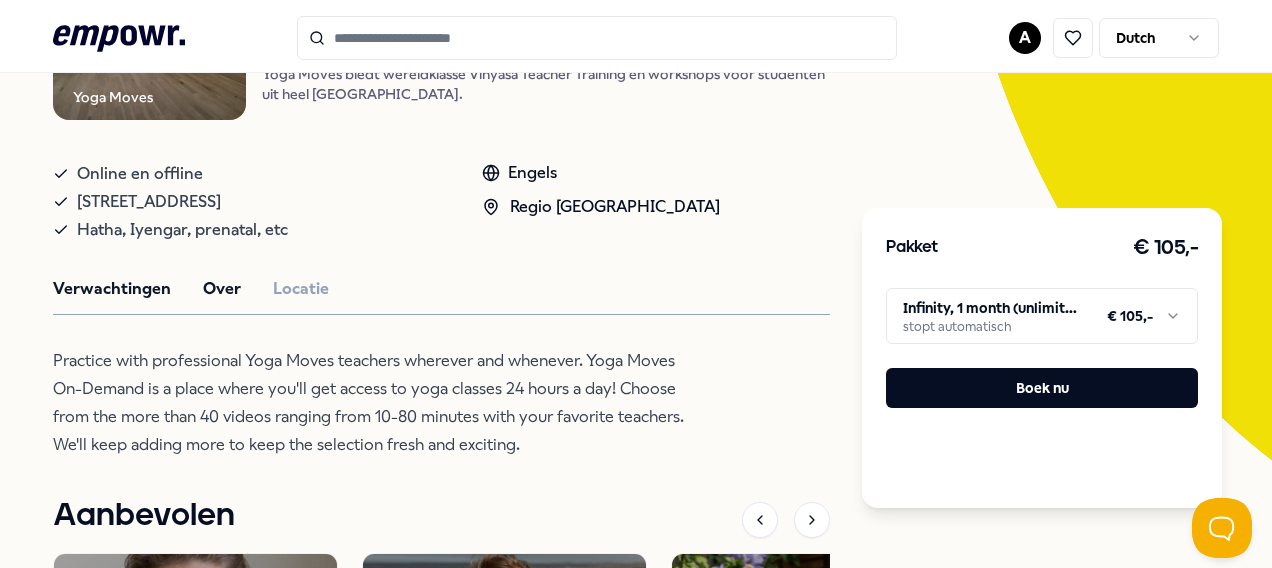 click on "Over" at bounding box center (222, 289) 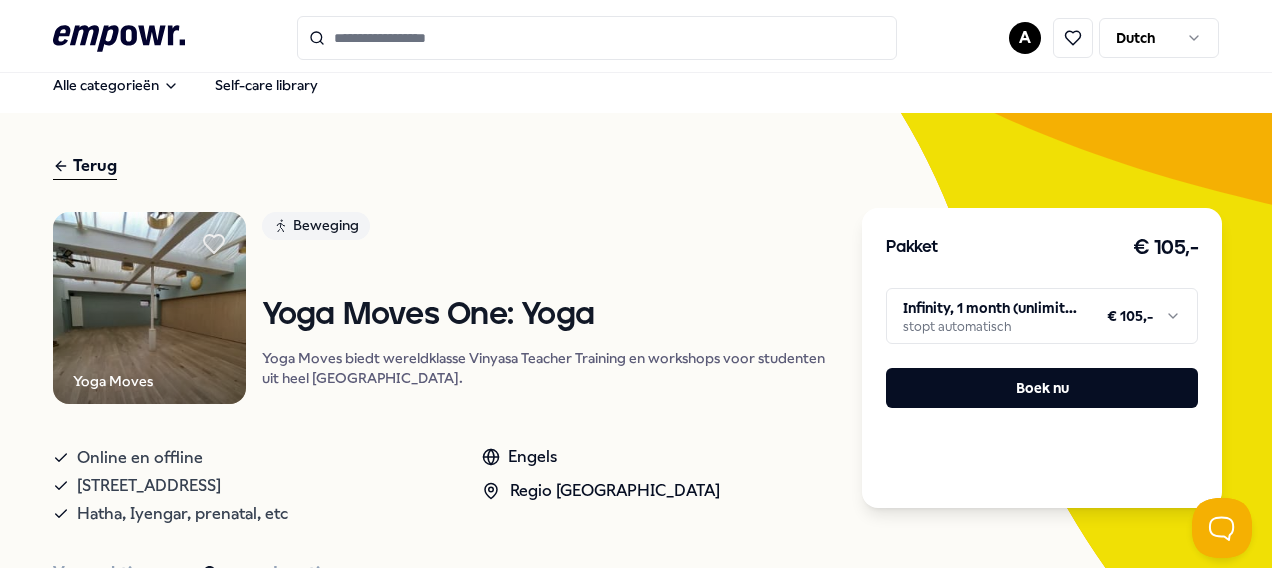 scroll, scrollTop: 0, scrollLeft: 0, axis: both 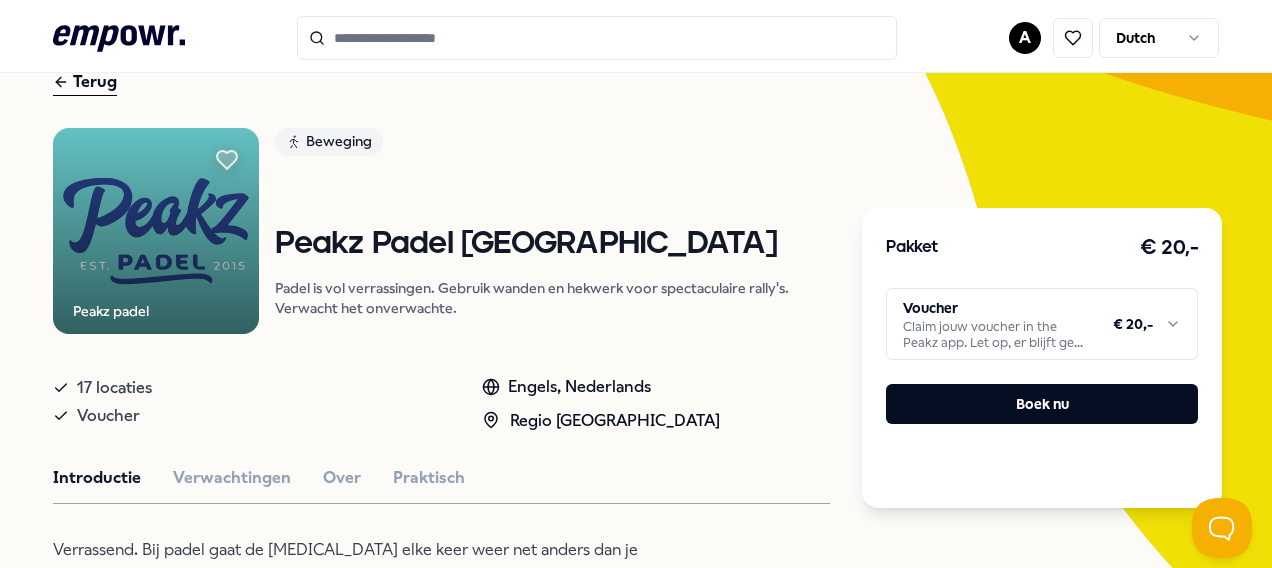 click on ".empowr-logo_svg__cls-1{fill:#03032f} A Dutch Alle categorieën   Self-care library Terug Peakz padel Beweging Peakz Padel Utrecht Padel is vol verrassingen. Gebruik wanden en hekwerk voor spectaculaire rally's. Verwacht het onverwachte. 17 locaties Voucher Engels, Nederlands Regio Utrecht  Introductie Verwachtingen Over Praktisch Verrassend. Bij padel gaat de bal elke keer weer net anders dan je verwacht. In de kooi moet je op alles voorbereid zijn. De bal gaat telkens weer anders, en net als je denkt verslagen te zijn, krijg je onverwacht toch weer een tweede kans, bijvoorbeeld door hulp van de wanden. Maar ook het hekwerk van de kooi doet mee in het spel en je mag zelfs helemaal buiten de kooi de bal nog terugspelen. In iedere wedstrijd zitten altijd ook lange en spectaculaire rally’s. Oftewel: Expect the Unexpected! Aanbevolen Coaching Regio  West  NL    + 1 Grenzen stellen Eef van Soest Zwangerschaps- ouderschapscoaching, bevallingsverwerking, trauma, (prik)angst &
stresscoaching. Engels, Nederlands" at bounding box center (636, 284) 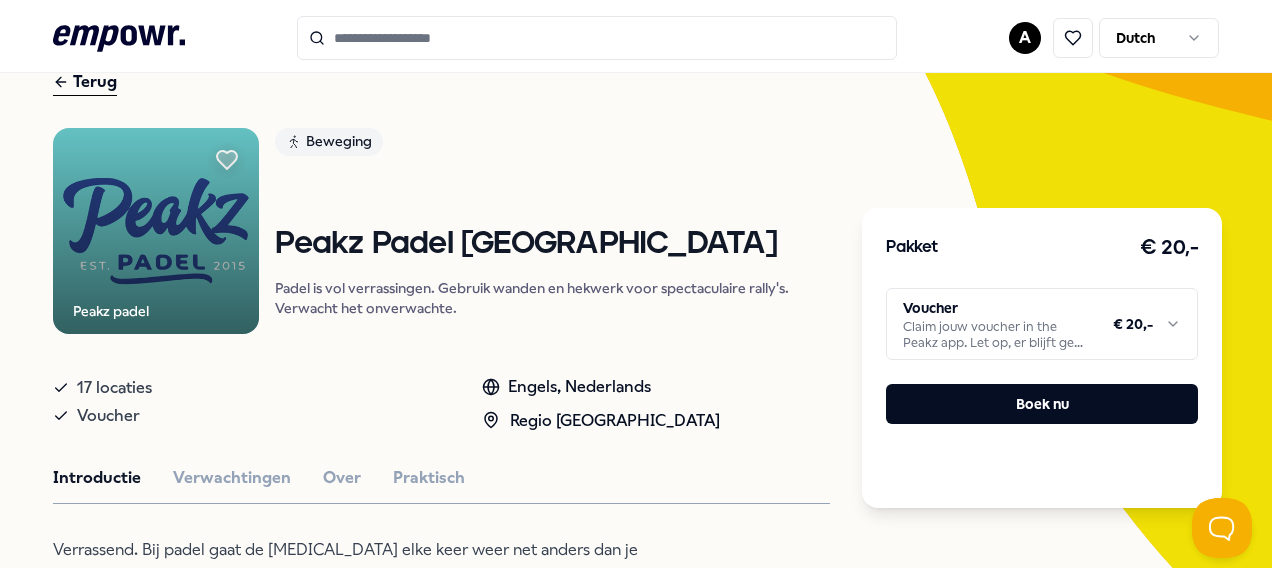 click on ".empowr-logo_svg__cls-1{fill:#03032f} A Dutch Alle categorieën   Self-care library Terug Peakz padel Beweging Peakz Padel Utrecht Padel is vol verrassingen. Gebruik wanden en hekwerk voor spectaculaire rally's. Verwacht het onverwachte. 17 locaties Voucher Engels, Nederlands Regio Utrecht  Introductie Verwachtingen Over Praktisch Verrassend. Bij padel gaat de bal elke keer weer net anders dan je verwacht. In de kooi moet je op alles voorbereid zijn. De bal gaat telkens weer anders, en net als je denkt verslagen te zijn, krijg je onverwacht toch weer een tweede kans, bijvoorbeeld door hulp van de wanden. Maar ook het hekwerk van de kooi doet mee in het spel en je mag zelfs helemaal buiten de kooi de bal nog terugspelen. In iedere wedstrijd zitten altijd ook lange en spectaculaire rally’s. Oftewel: Expect the Unexpected! Aanbevolen Coaching Regio  West  NL    + 1 Grenzen stellen Eef van Soest Zwangerschaps- ouderschapscoaching, bevallingsverwerking, trauma, (prik)angst &
stresscoaching. Engels, Nederlands" at bounding box center [636, 284] 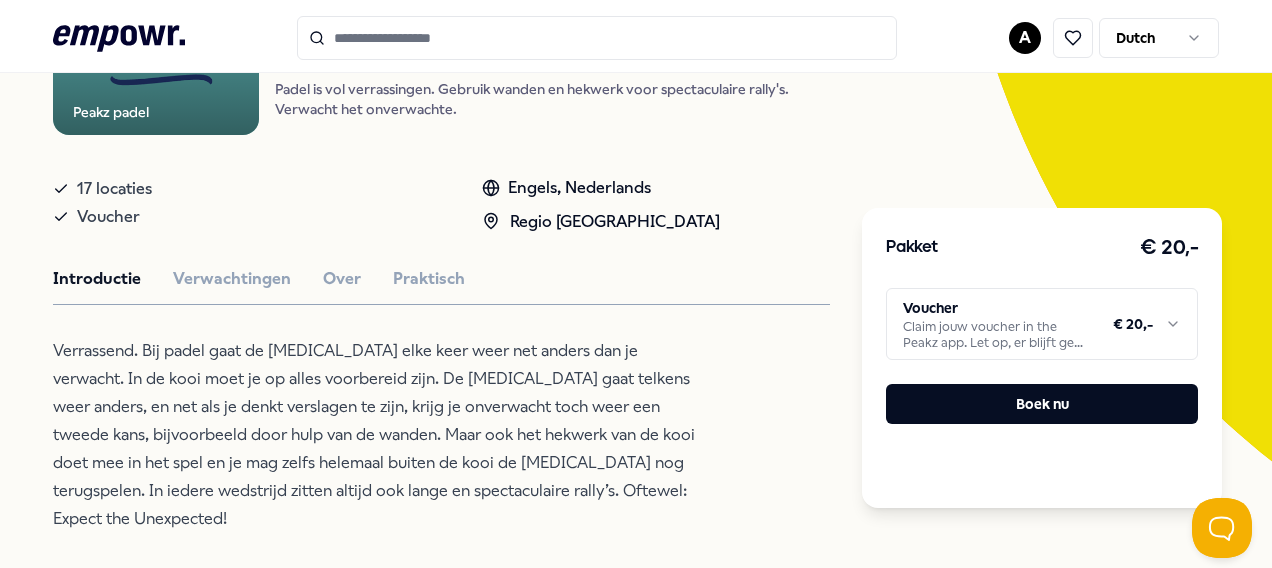 scroll, scrollTop: 300, scrollLeft: 0, axis: vertical 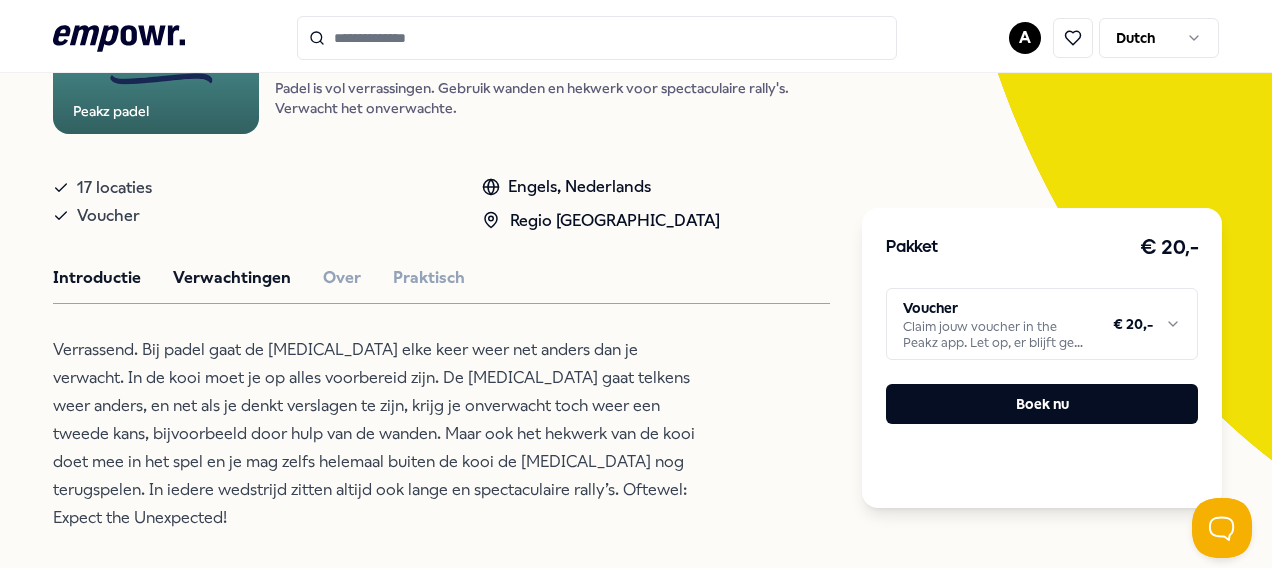 click on "Verwachtingen" at bounding box center [232, 278] 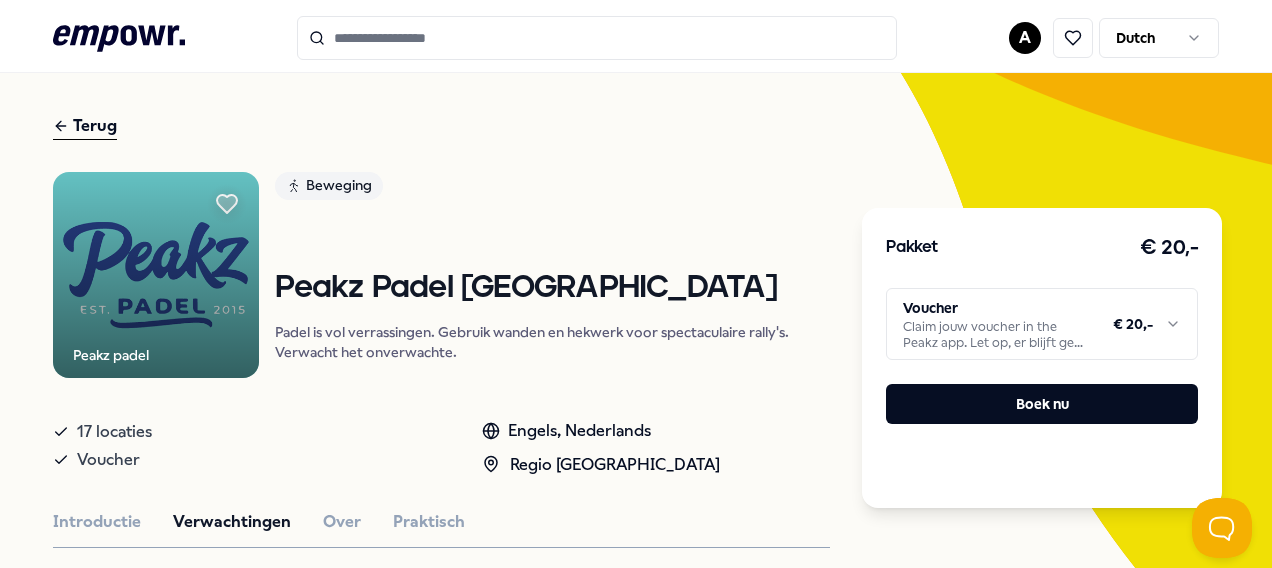 scroll, scrollTop: 0, scrollLeft: 0, axis: both 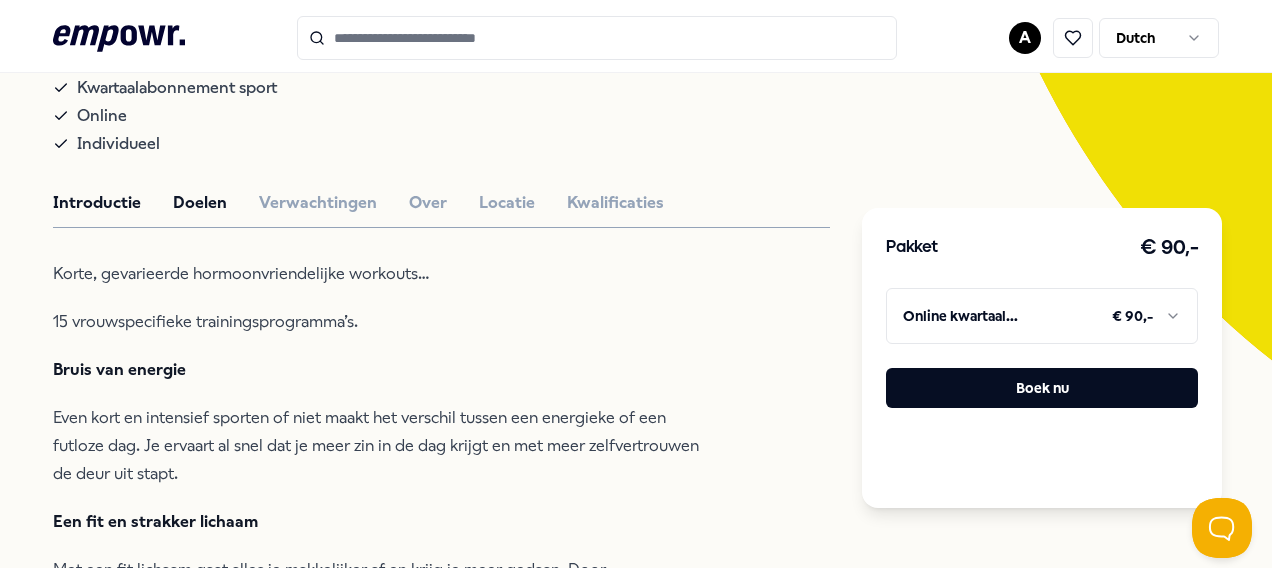 click on "Doelen" at bounding box center [200, 203] 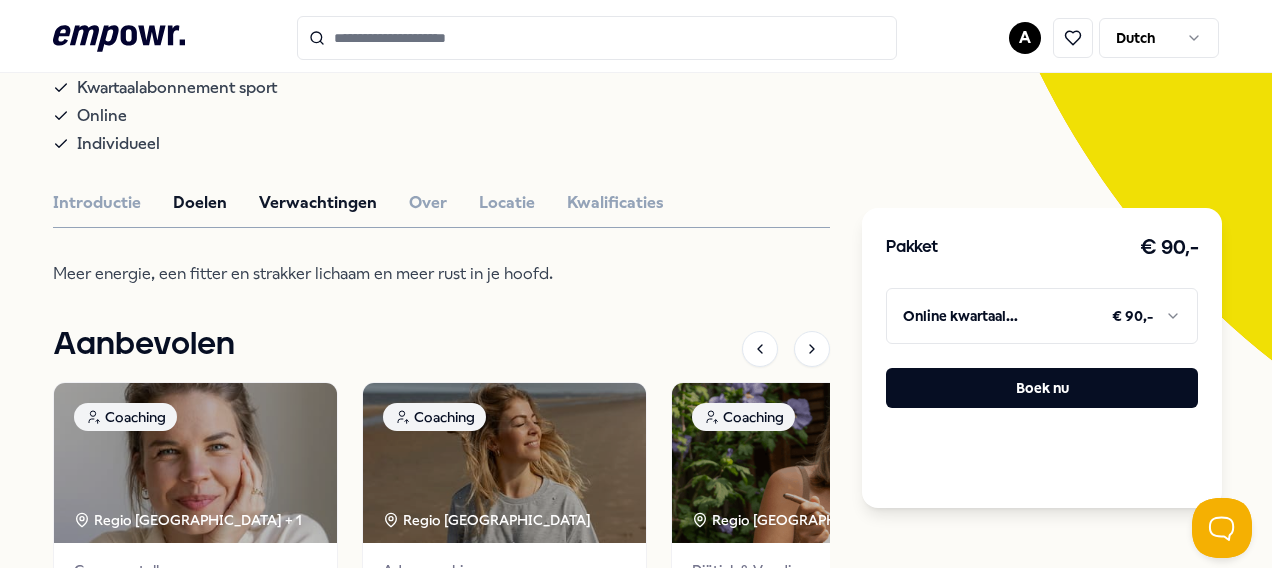 click on "Verwachtingen" at bounding box center [318, 203] 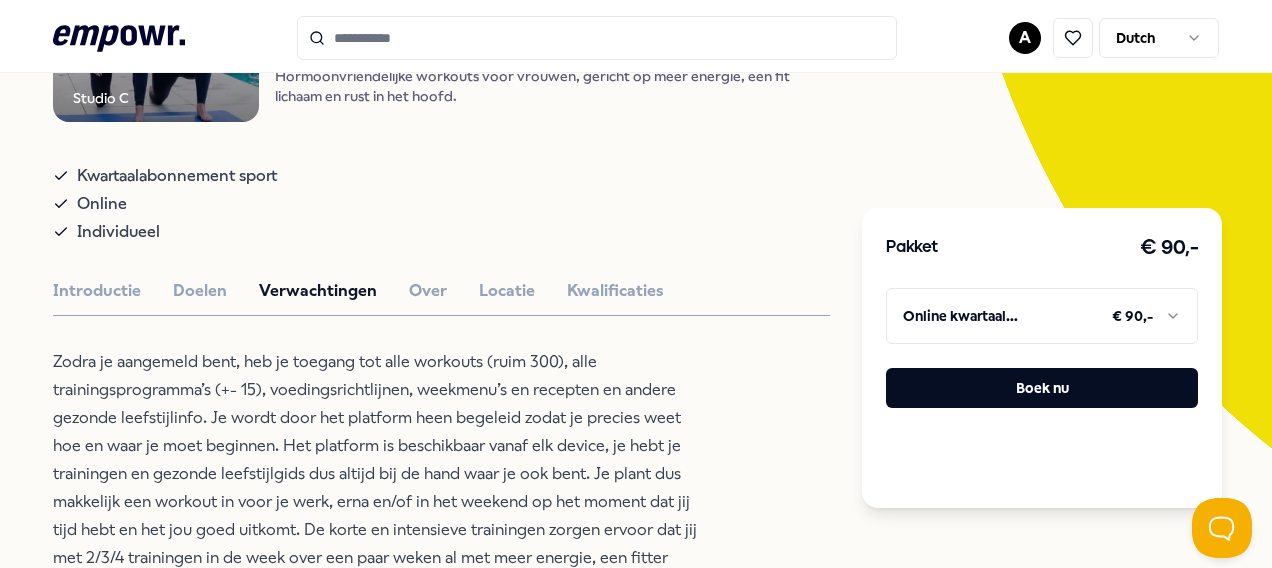 scroll, scrollTop: 300, scrollLeft: 0, axis: vertical 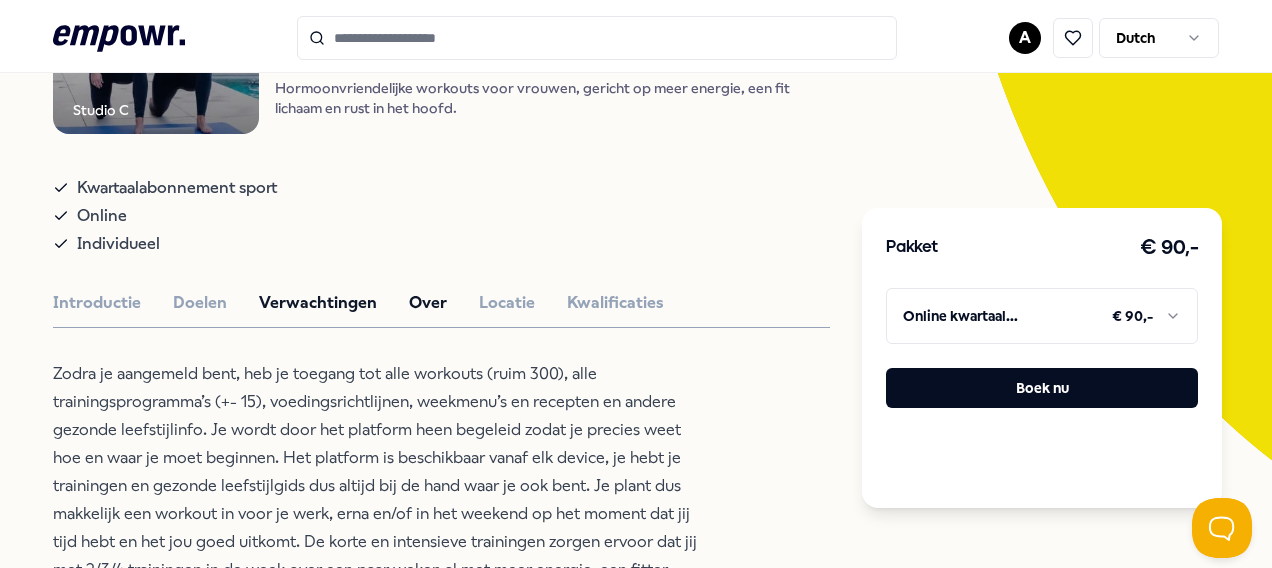 click on "Over" at bounding box center [428, 303] 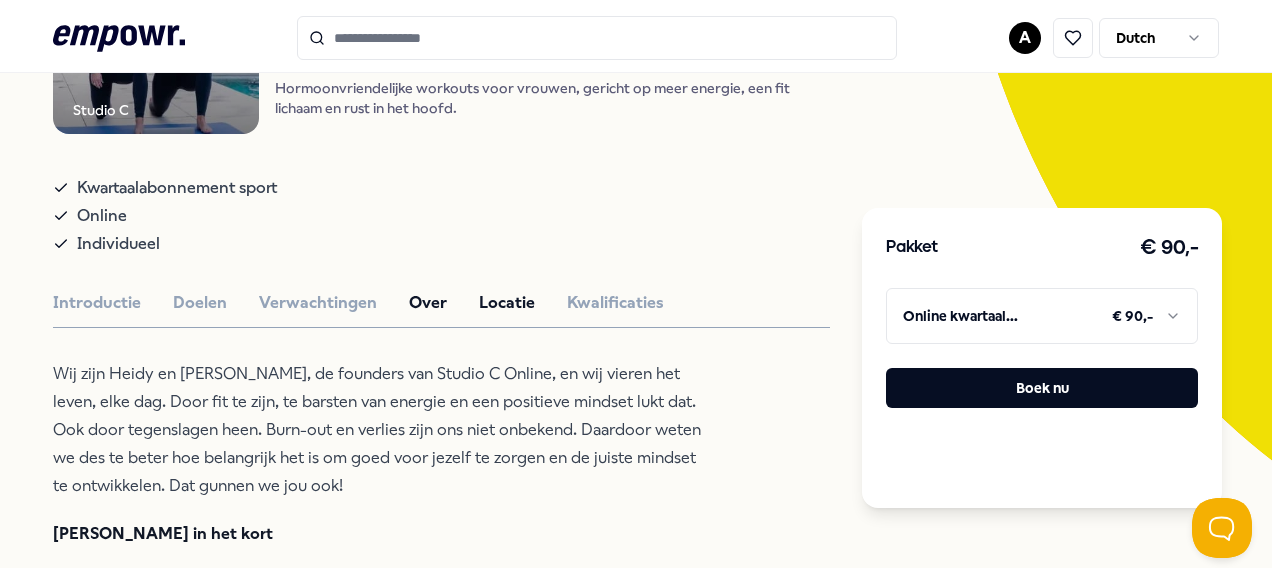 click on "Locatie" at bounding box center (507, 303) 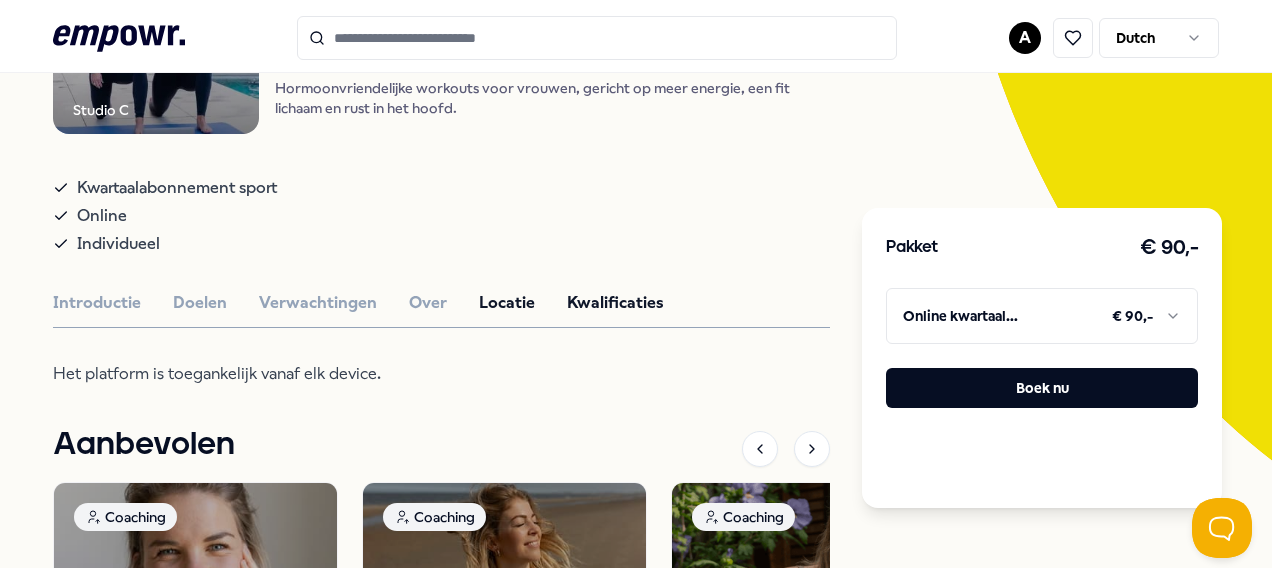 click on "Kwalificaties" at bounding box center [615, 303] 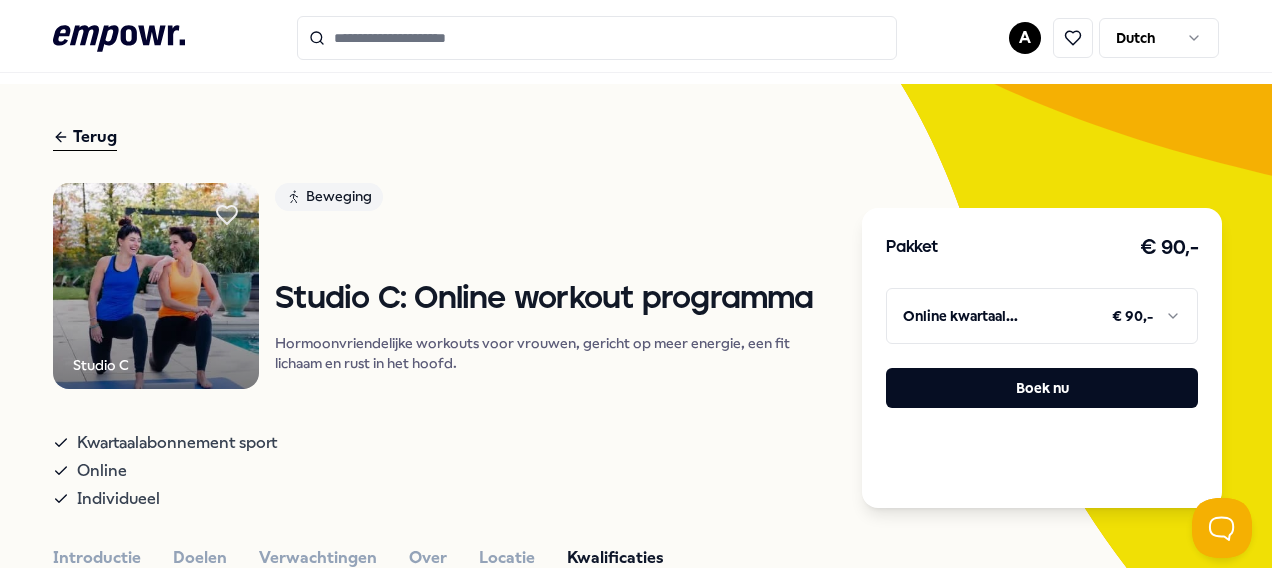 scroll, scrollTop: 0, scrollLeft: 0, axis: both 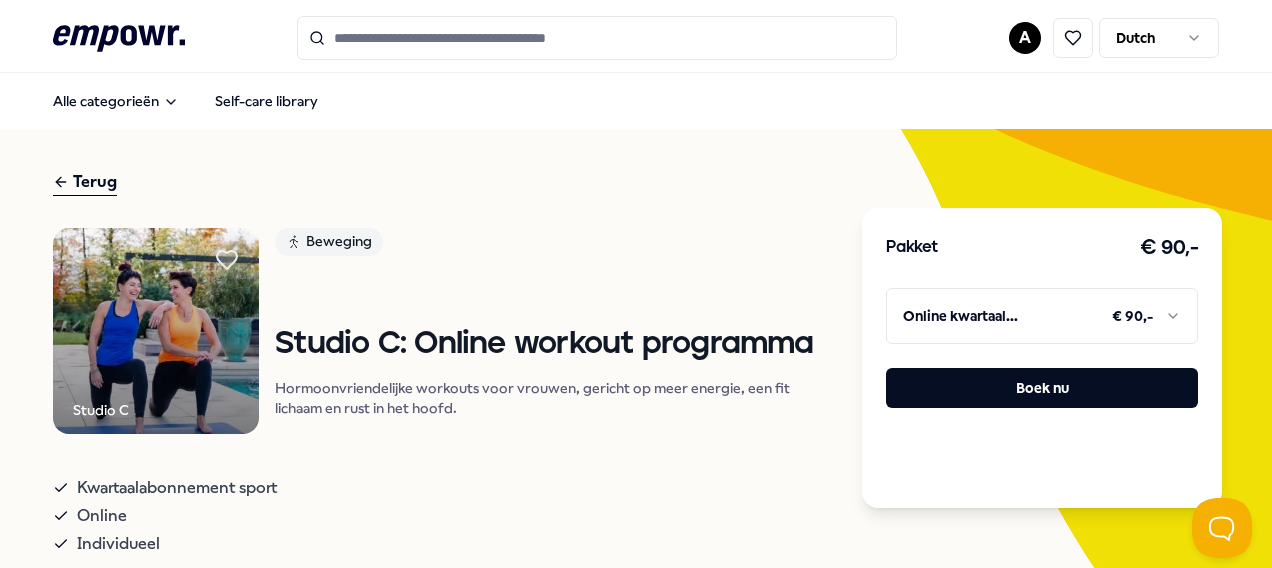 click on ".empowr-logo_svg__cls-1{fill:#03032f} A Dutch Alle categorieën   Self-care library Terug Studio C Beweging Studio C: Online workout programma Hormoonvriendelijke workouts voor vrouwen, gericht op meer energie, een fit lichaam en rust in het hoofd. Kwartaalabonnement sport Online Individueel Introductie Doelen Verwachtingen Over Locatie Kwalificaties Korte, gevarieerde hormoonvriendelijke workouts…  15 vrouwspecifieke trainingsprogramma’s. Bruis van energie Even kort en intensief sporten of niet maakt het verschil tussen een energieke of een futloze dag. Je ervaart al snel dat je meer zin in de dag krijgt en met meer zelfvertrouwen de deur uit stapt. Een fit en strakker lichaam Met een fit lichaam gaat alles je makkelijker af en krijg je meer gedaan. Door verschillende trainingen te combineren (kracht, HIIT, Barre, Pilates) en met je voeding en algehele leefstijl aan de slag te gaan verbetert je conditie, word je sterker en soepeler, verminder je (rug)klachten en ga je op weg naar je ideale gewicht." at bounding box center [636, 284] 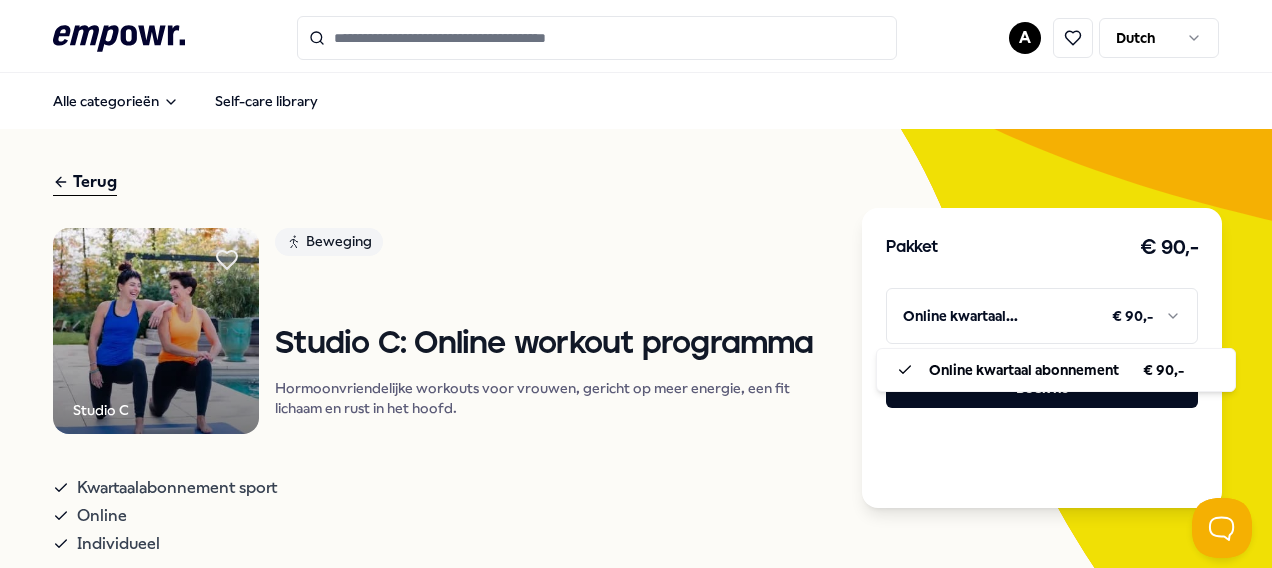 click on ".empowr-logo_svg__cls-1{fill:#03032f} A Dutch Alle categorieën   Self-care library Terug Studio C Beweging Studio C: Online workout programma Hormoonvriendelijke workouts voor vrouwen, gericht op meer energie, een fit lichaam en rust in het hoofd. Kwartaalabonnement sport Online Individueel Introductie Doelen Verwachtingen Over Locatie Kwalificaties Korte, gevarieerde hormoonvriendelijke workouts…  15 vrouwspecifieke trainingsprogramma’s. Bruis van energie Even kort en intensief sporten of niet maakt het verschil tussen een energieke of een futloze dag. Je ervaart al snel dat je meer zin in de dag krijgt en met meer zelfvertrouwen de deur uit stapt. Een fit en strakker lichaam Met een fit lichaam gaat alles je makkelijker af en krijg je meer gedaan. Door verschillende trainingen te combineren (kracht, HIIT, Barre, Pilates) en met je voeding en algehele leefstijl aan de slag te gaan verbetert je conditie, word je sterker en soepeler, verminder je (rug)klachten en ga je op weg naar je ideale gewicht." at bounding box center [636, 284] 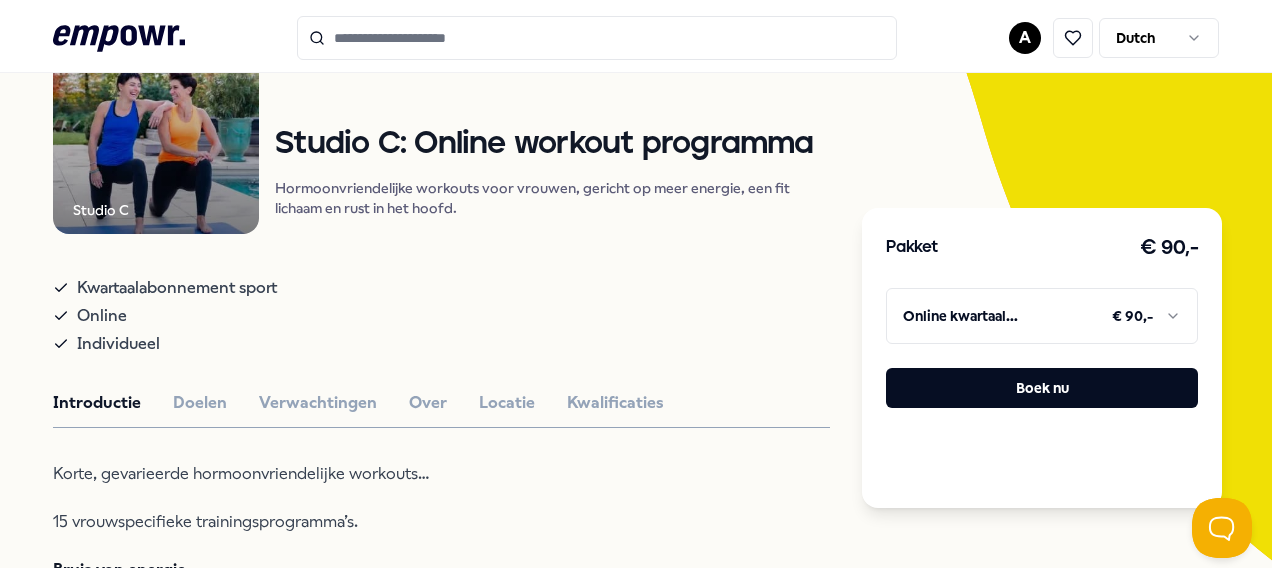 scroll, scrollTop: 0, scrollLeft: 0, axis: both 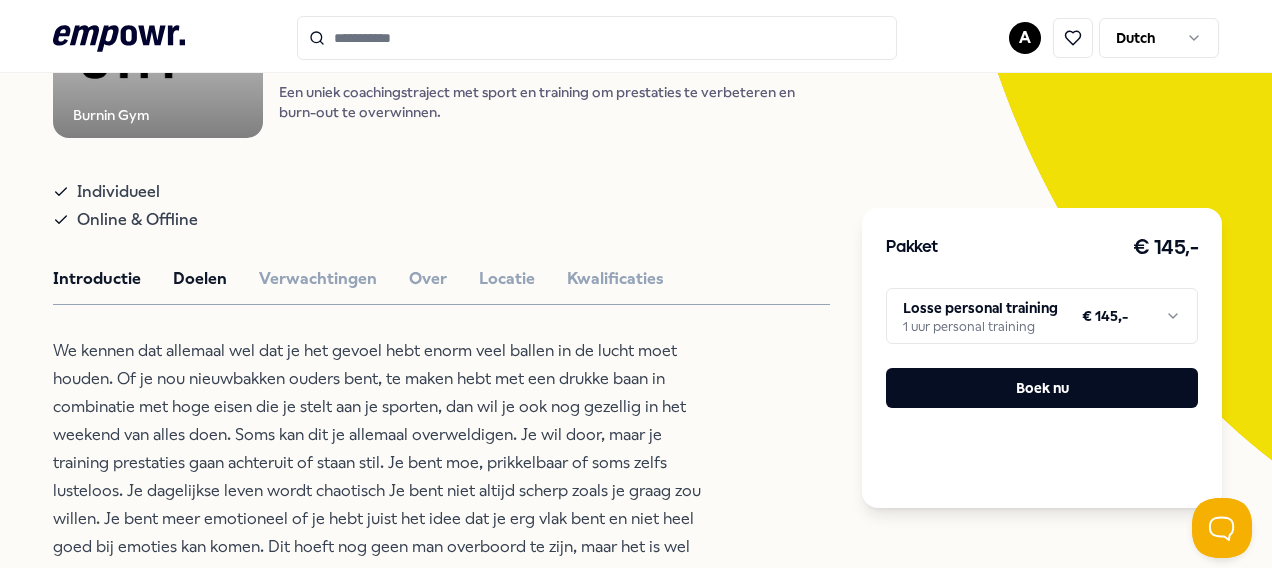 click on "Doelen" at bounding box center [200, 279] 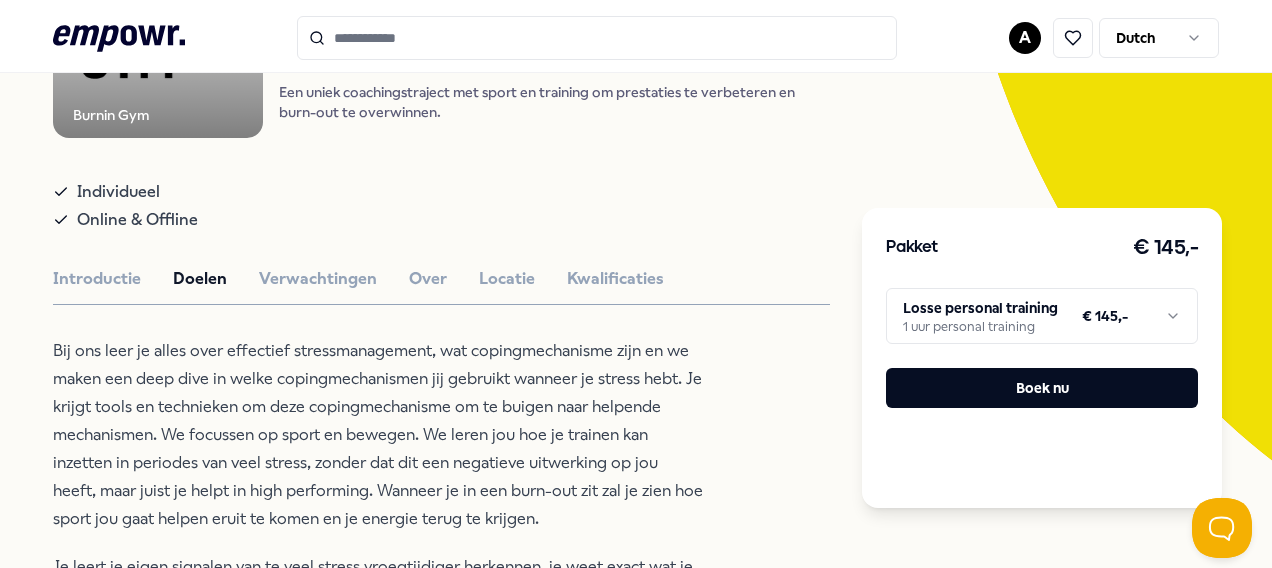 scroll, scrollTop: 400, scrollLeft: 0, axis: vertical 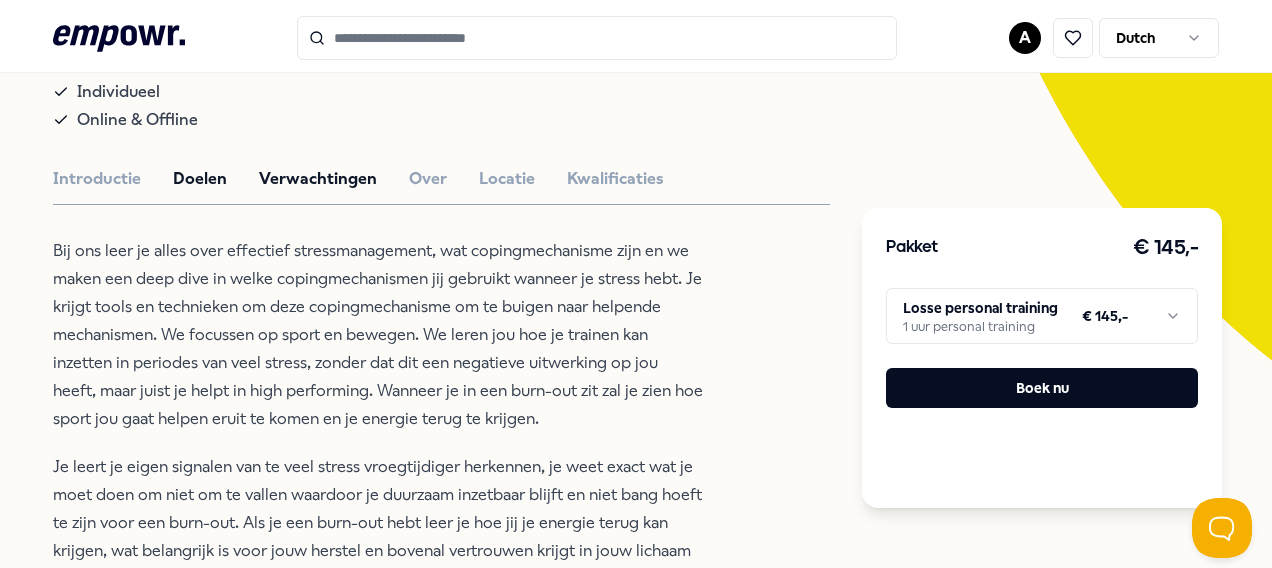 click on "Verwachtingen" at bounding box center (318, 179) 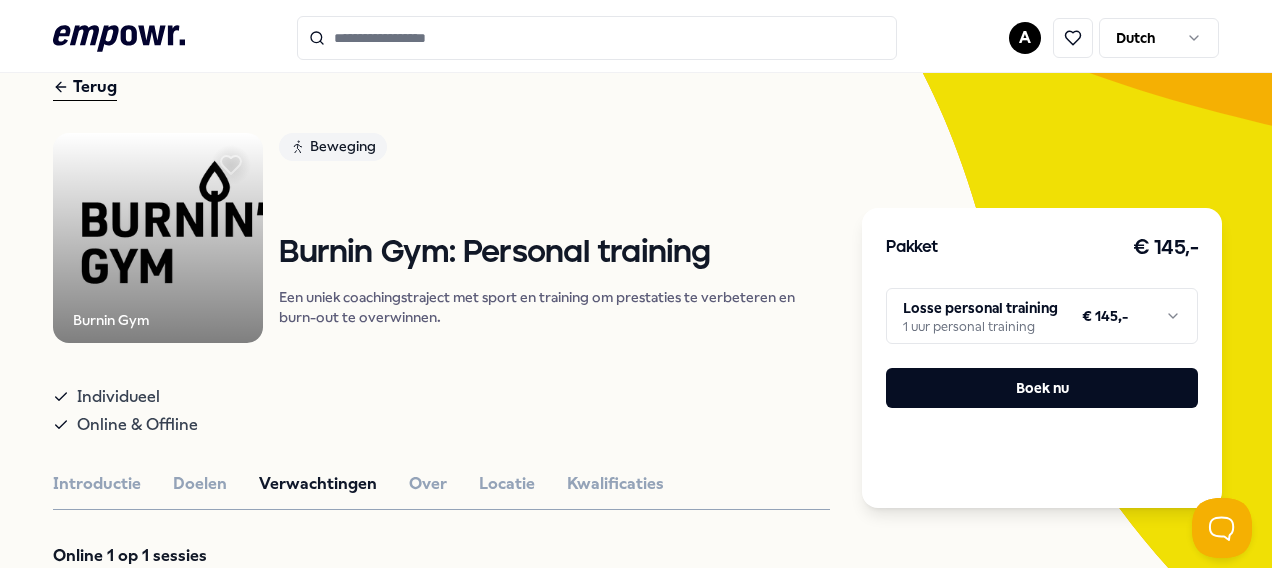 scroll, scrollTop: 0, scrollLeft: 0, axis: both 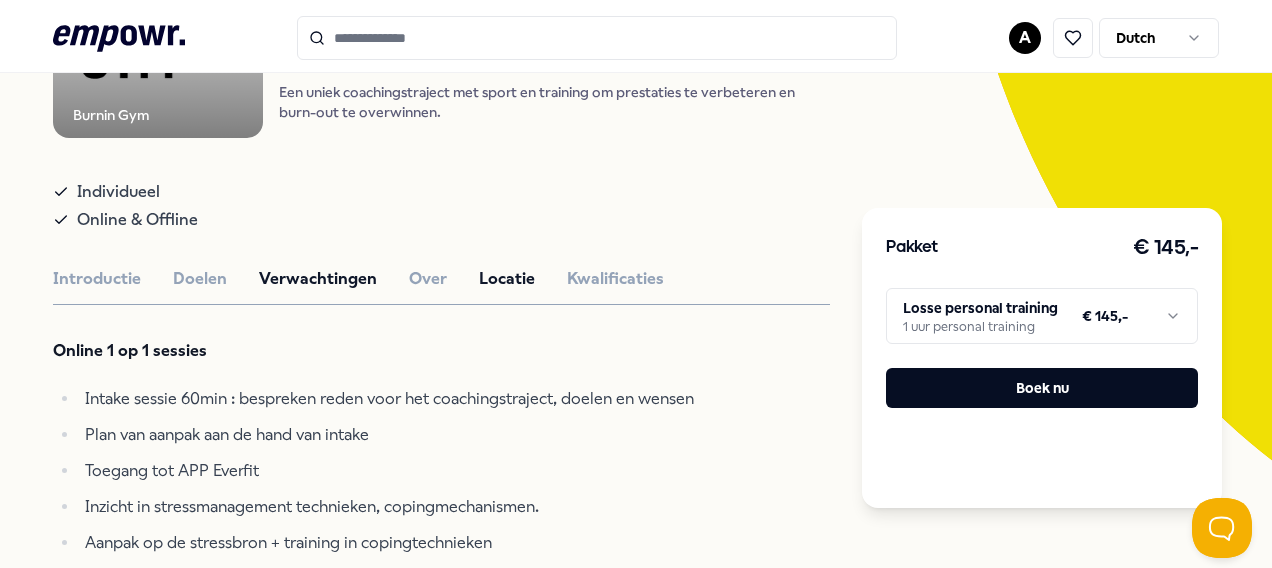 click on "Locatie" at bounding box center [507, 279] 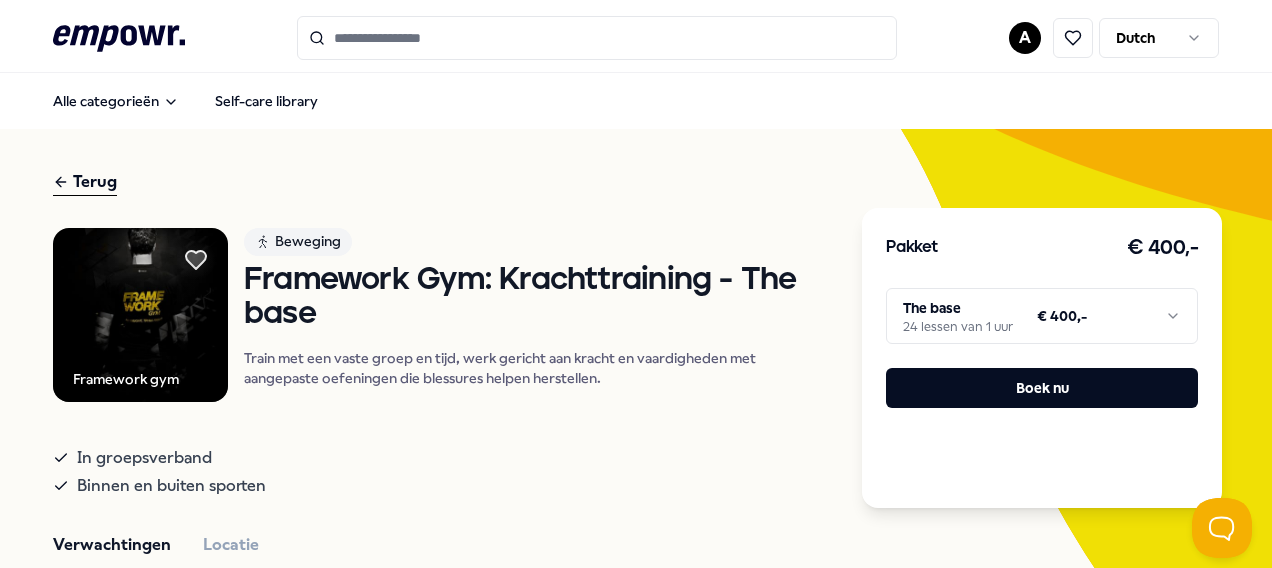 scroll, scrollTop: 0, scrollLeft: 0, axis: both 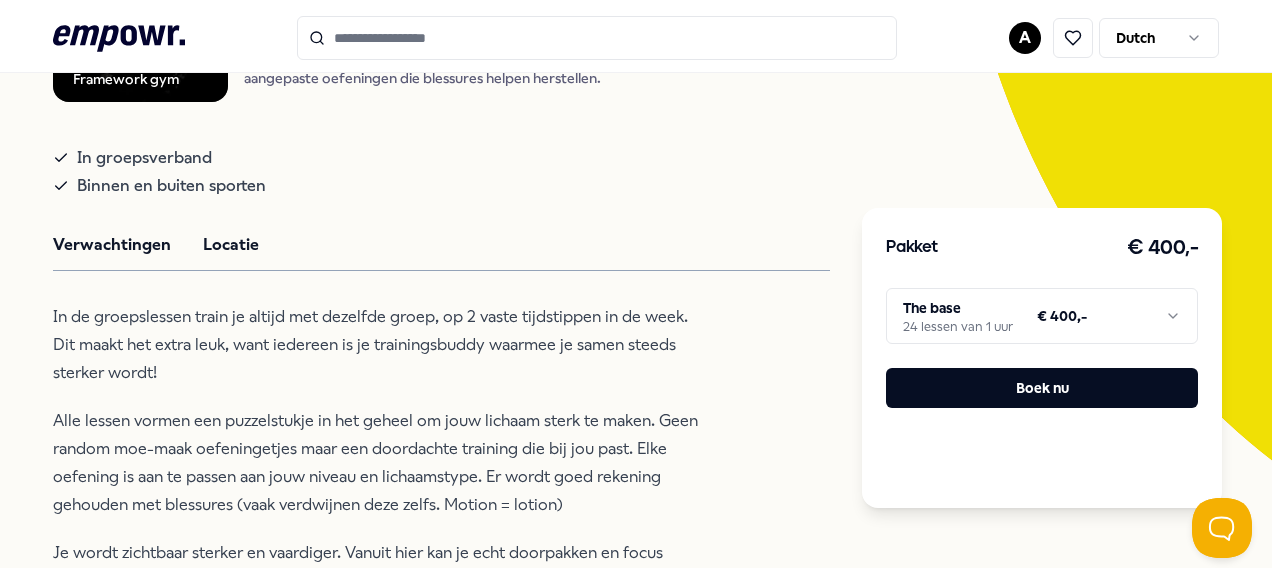 click on "Locatie" at bounding box center [231, 245] 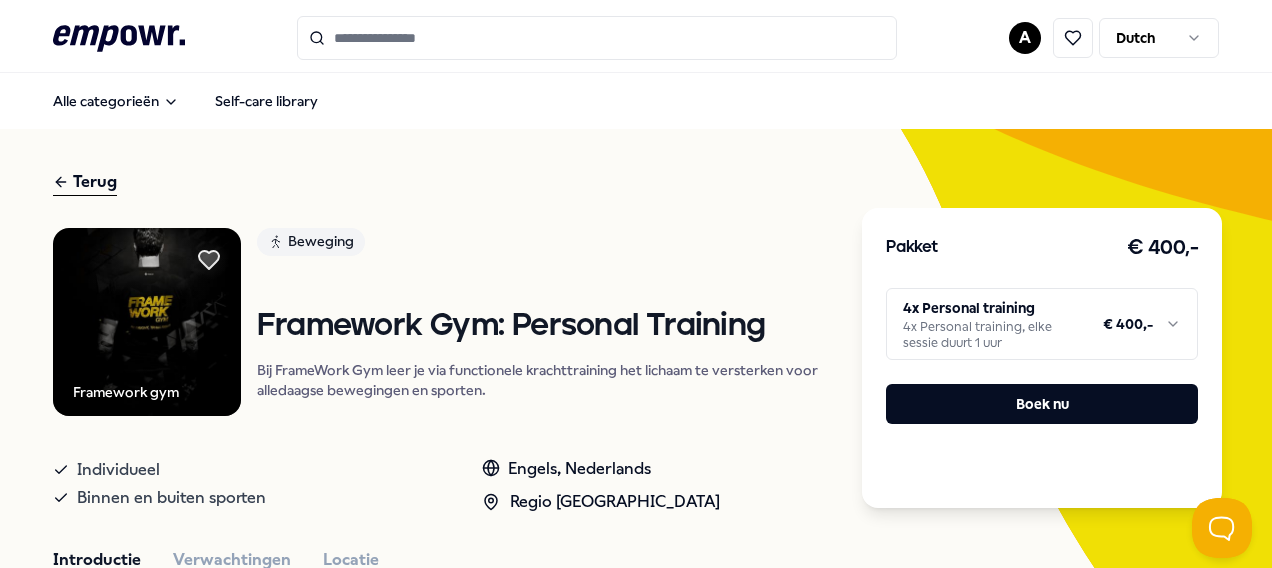 scroll, scrollTop: 0, scrollLeft: 0, axis: both 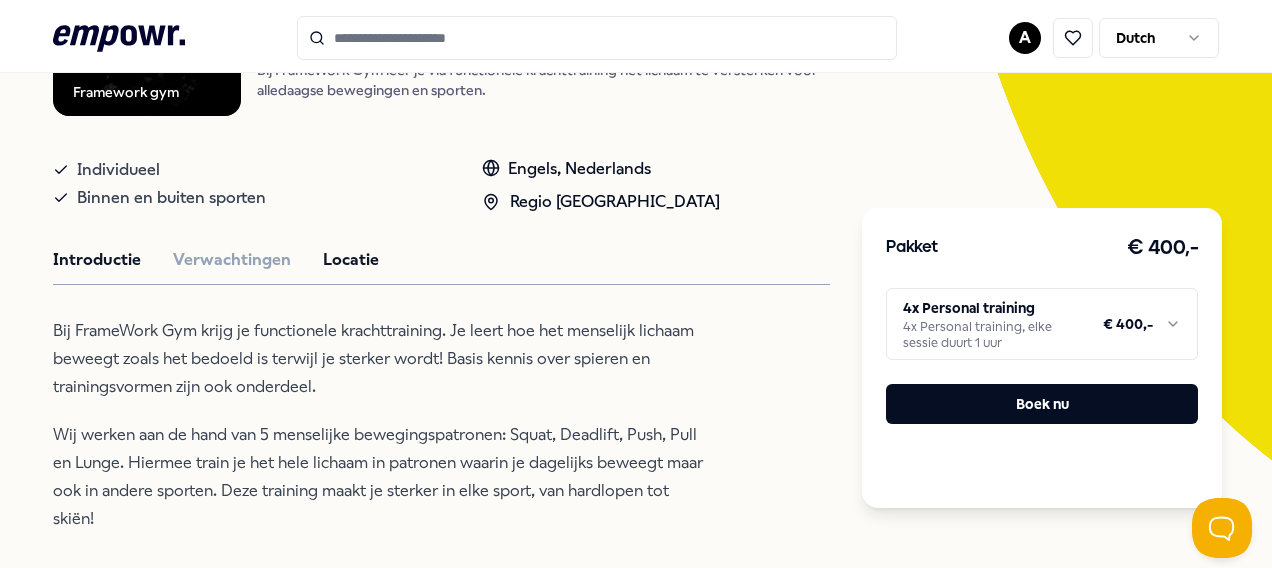 click on "Locatie" at bounding box center [351, 260] 